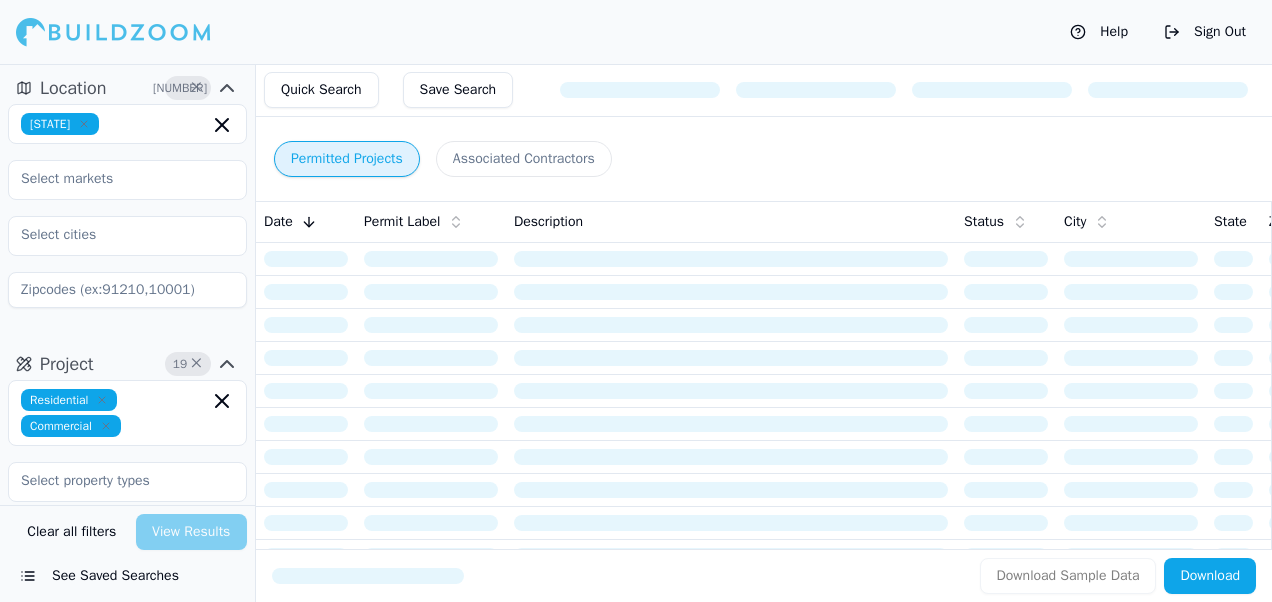 scroll, scrollTop: 0, scrollLeft: 0, axis: both 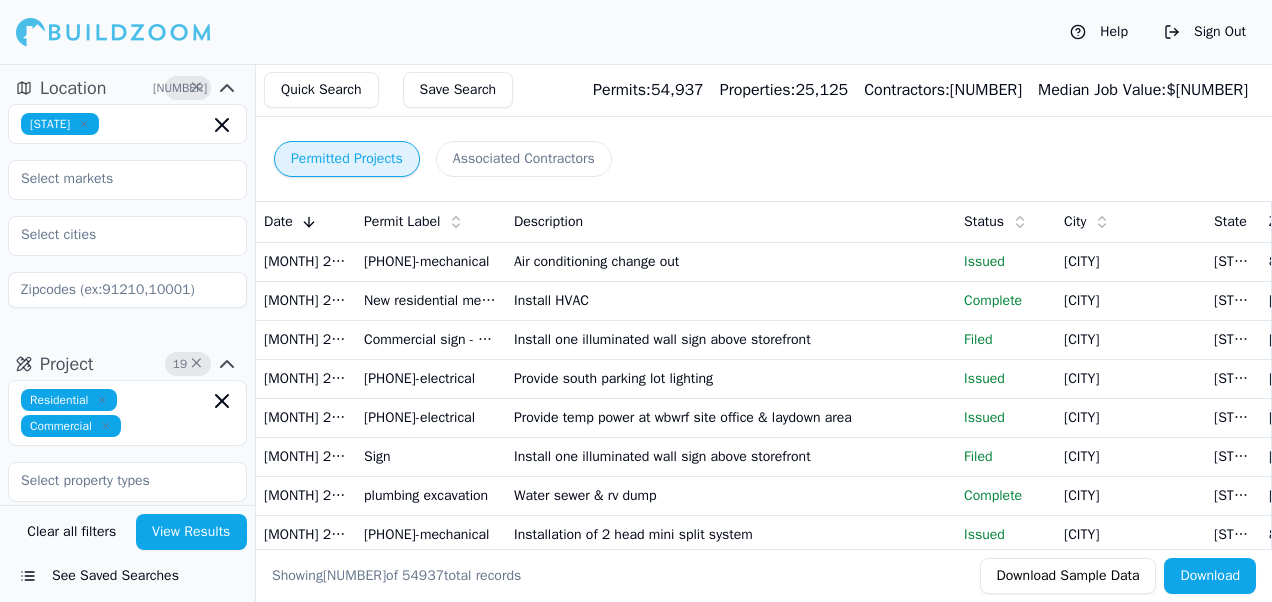 click 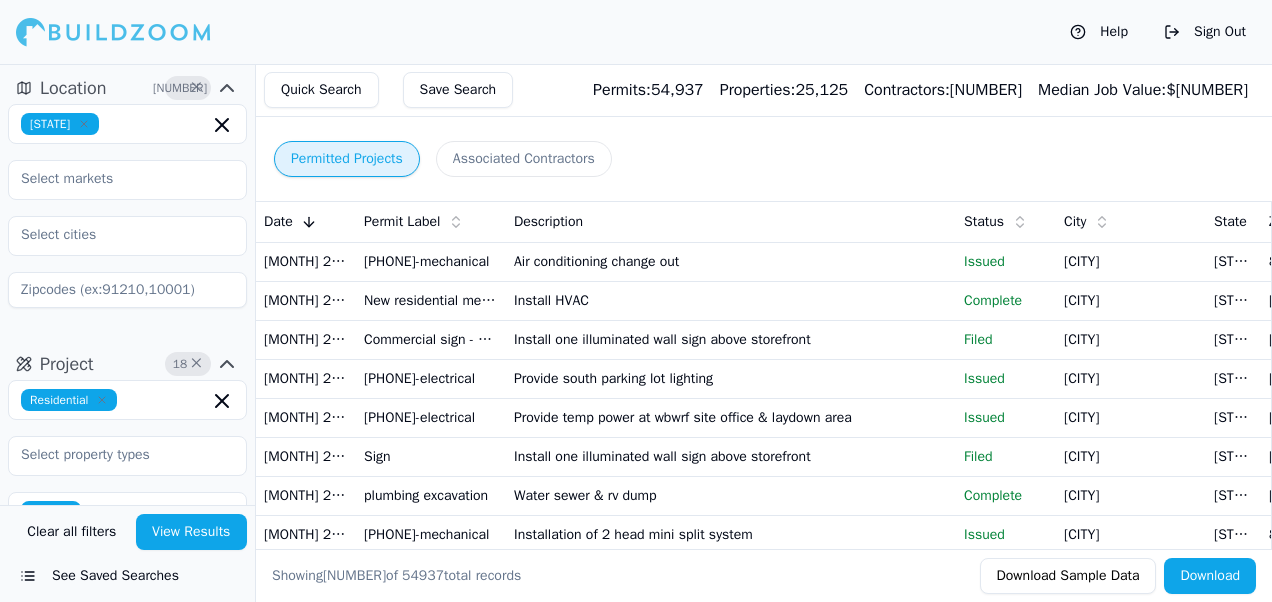 click on "View Results" at bounding box center [192, 532] 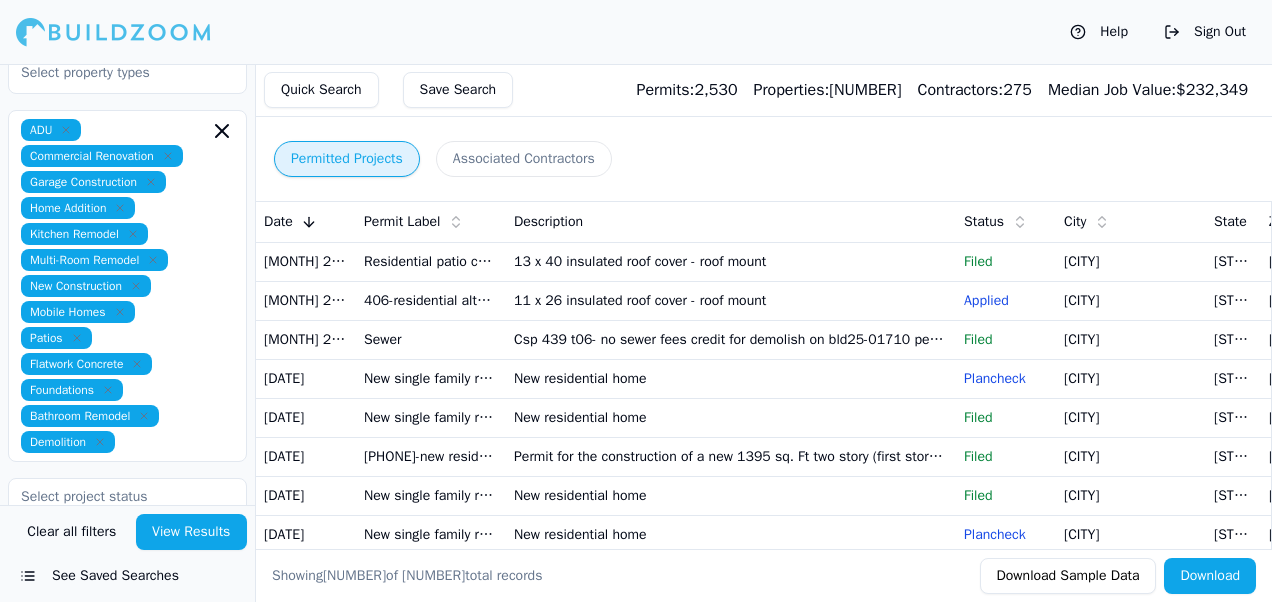 scroll, scrollTop: 381, scrollLeft: 0, axis: vertical 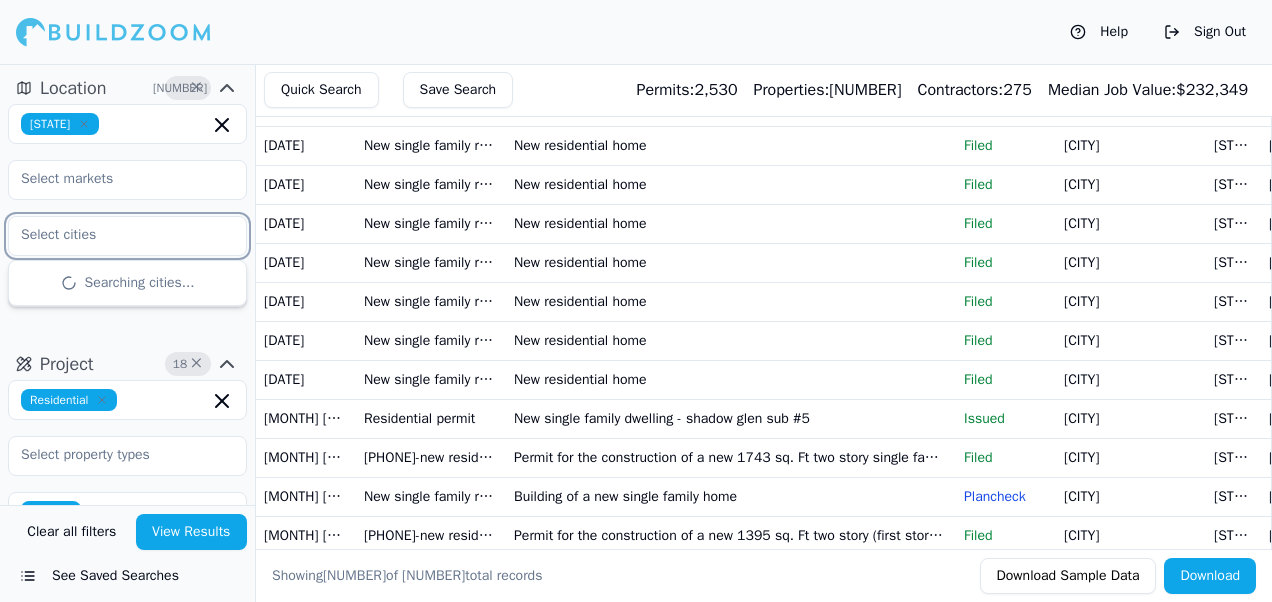 click at bounding box center (115, 235) 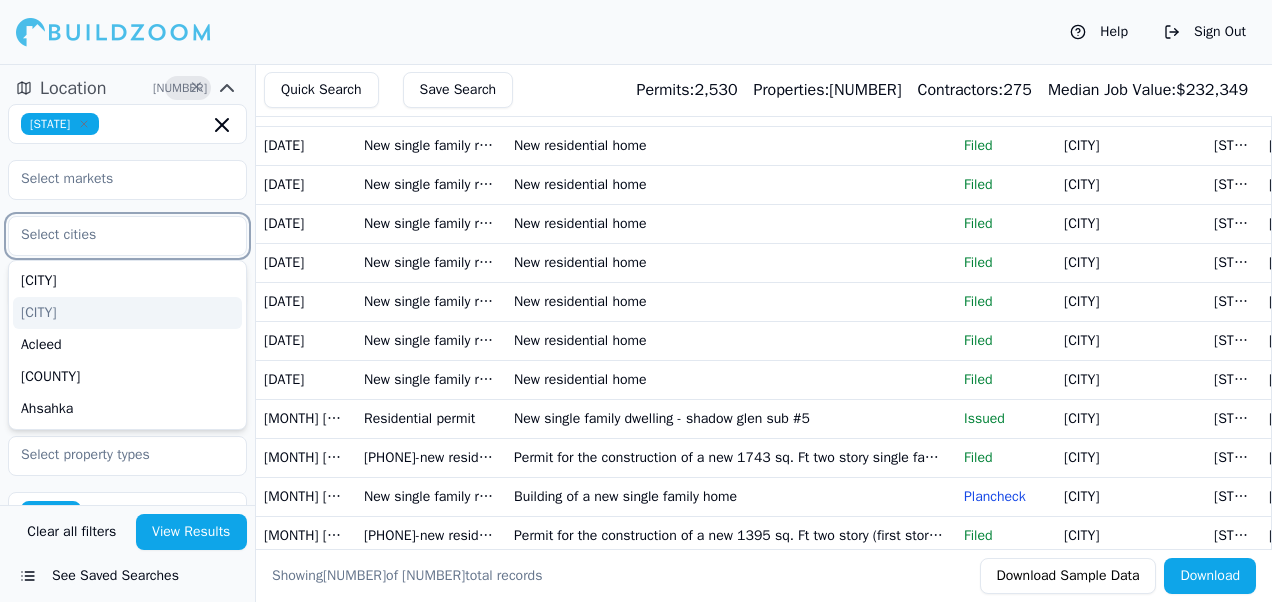 type on "n" 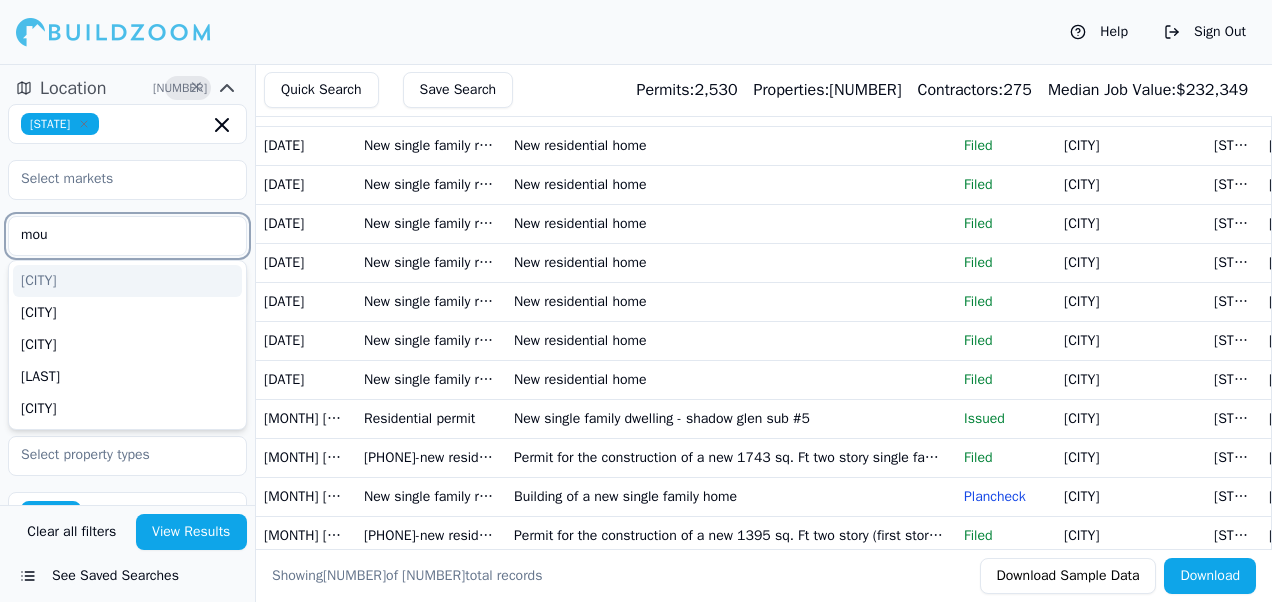 type on "[CITY]" 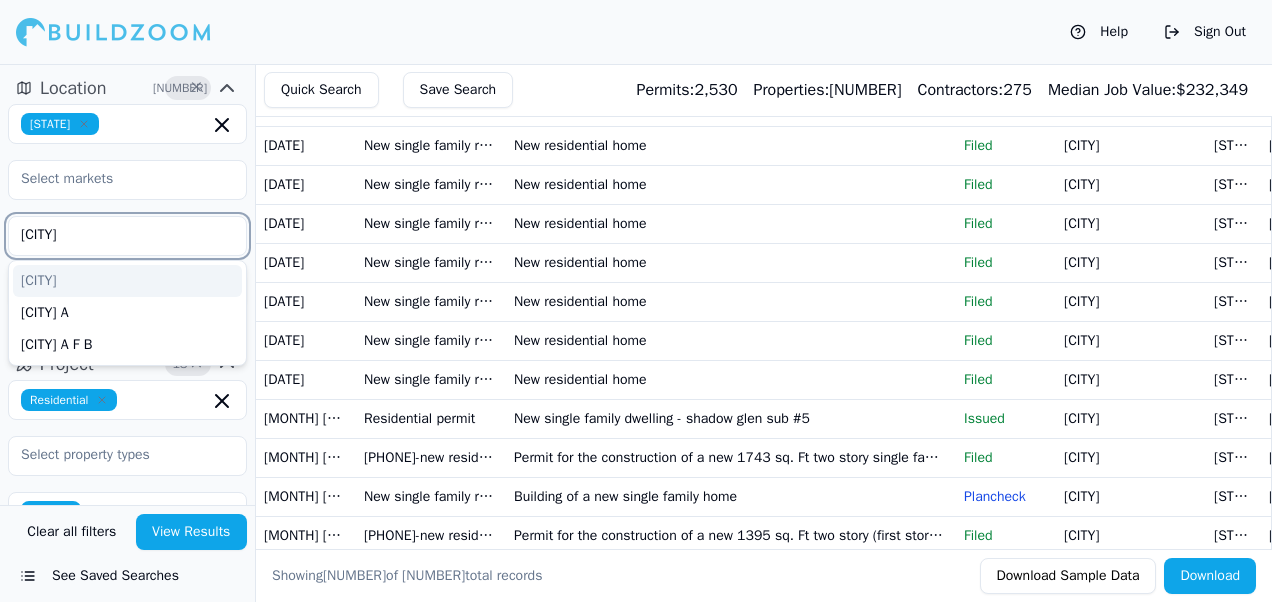 click on "[CITY]" at bounding box center (127, 281) 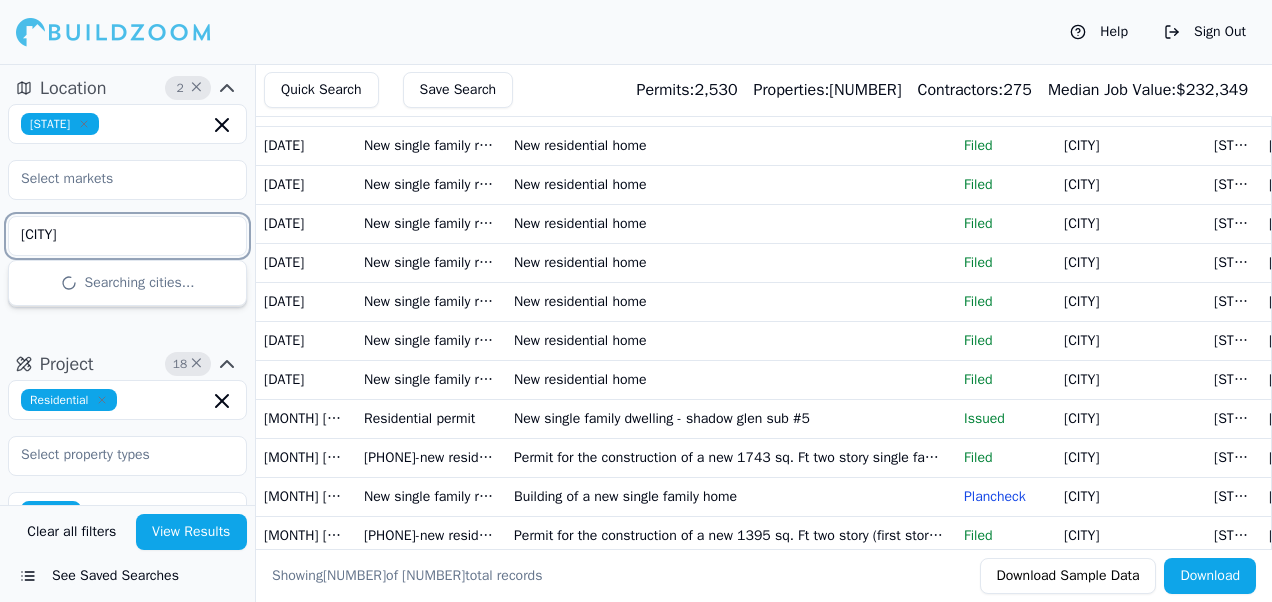 type on "[CITY]" 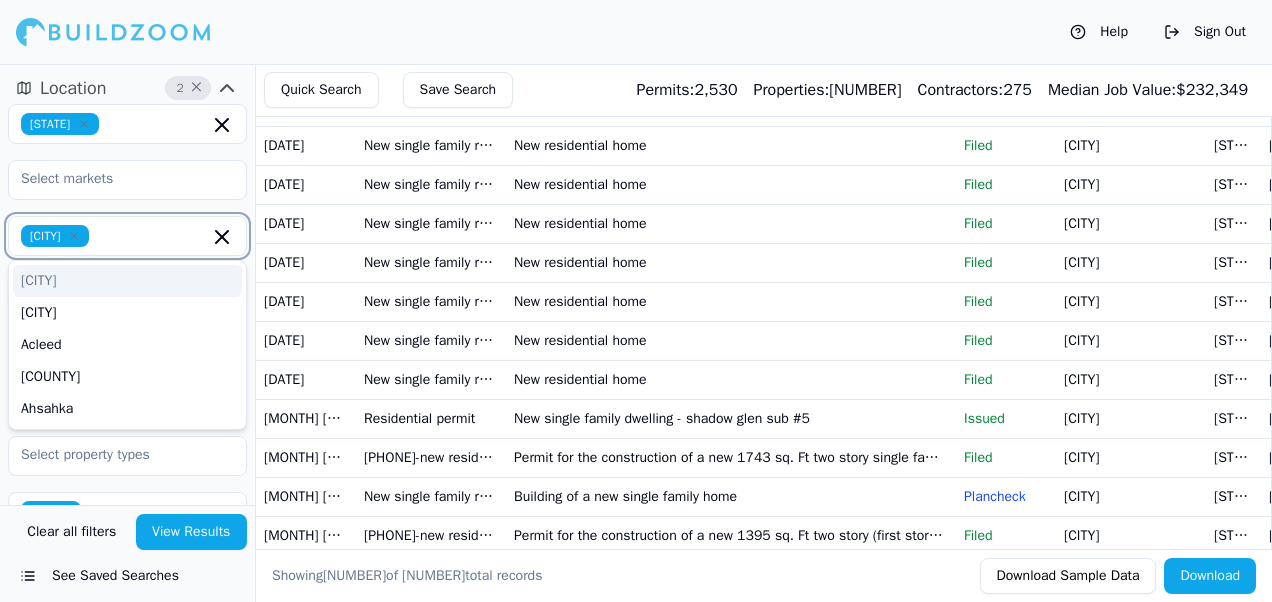 click at bounding box center (153, 236) 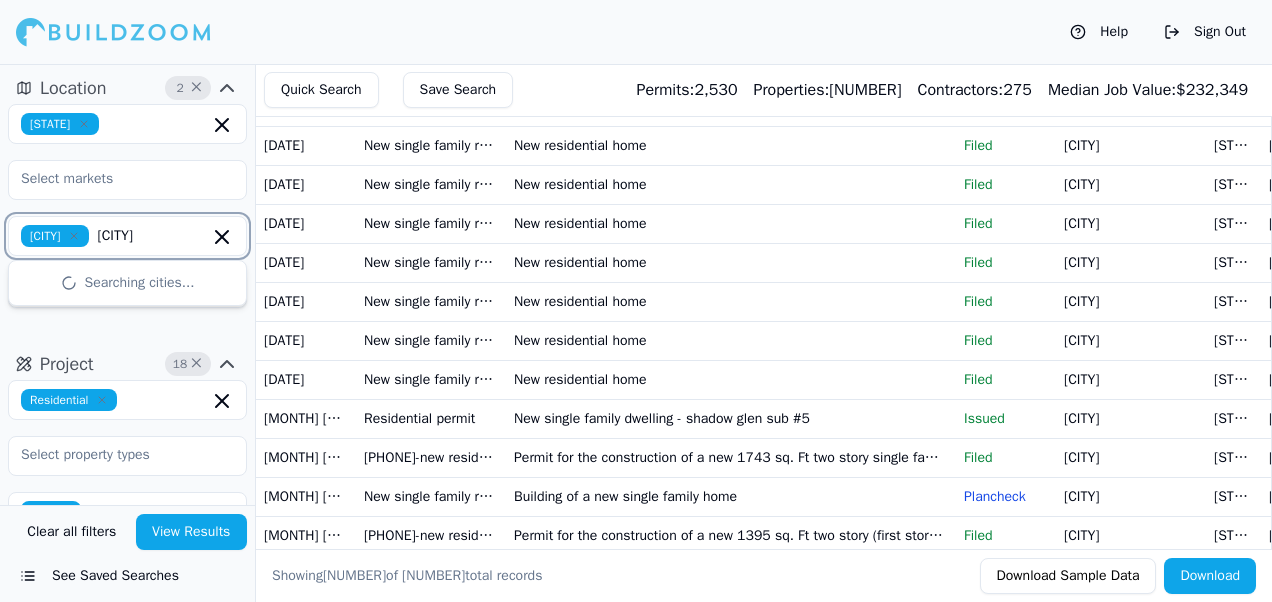 type on "[CITY]" 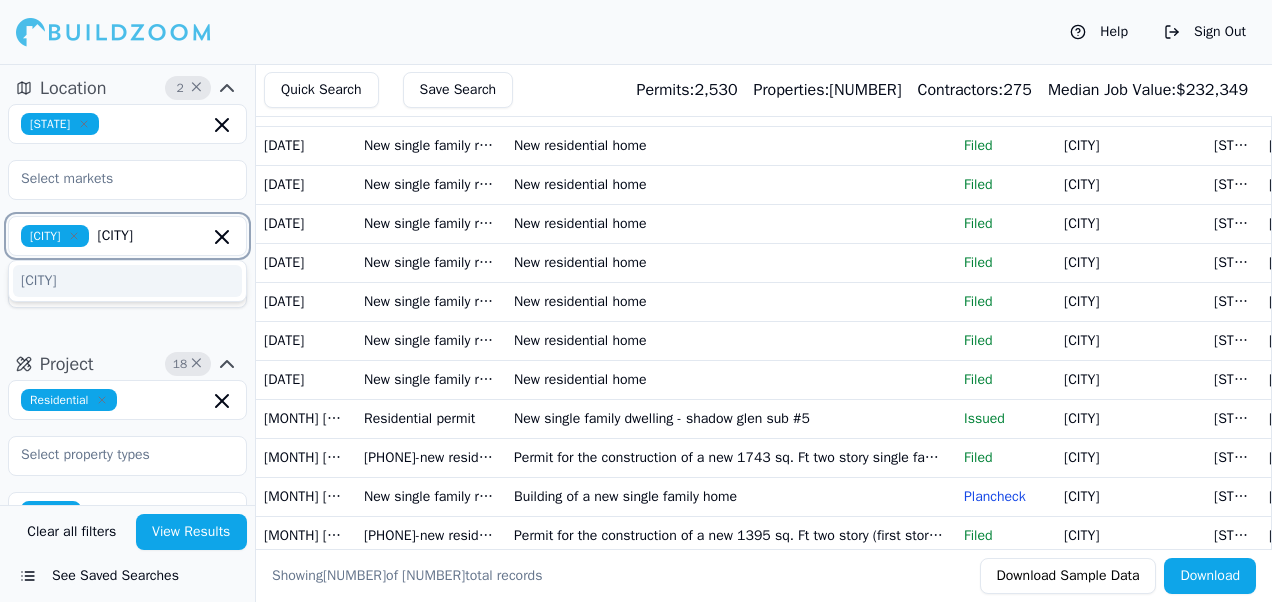 click on "[CITY]" at bounding box center (127, 281) 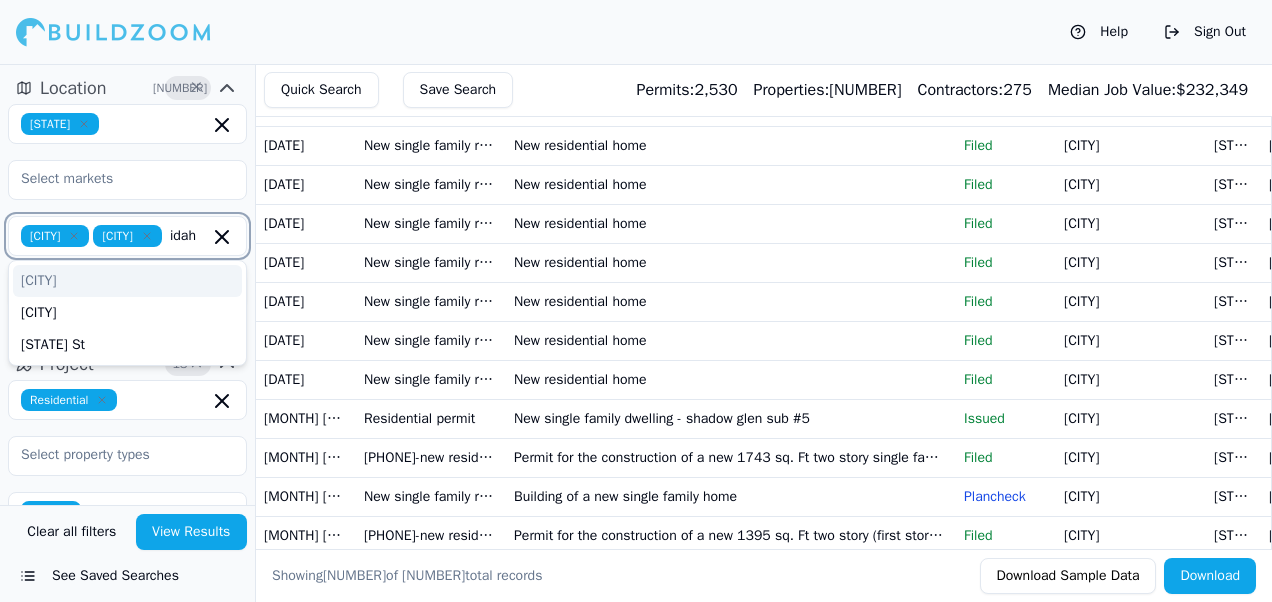type on "[STATE]" 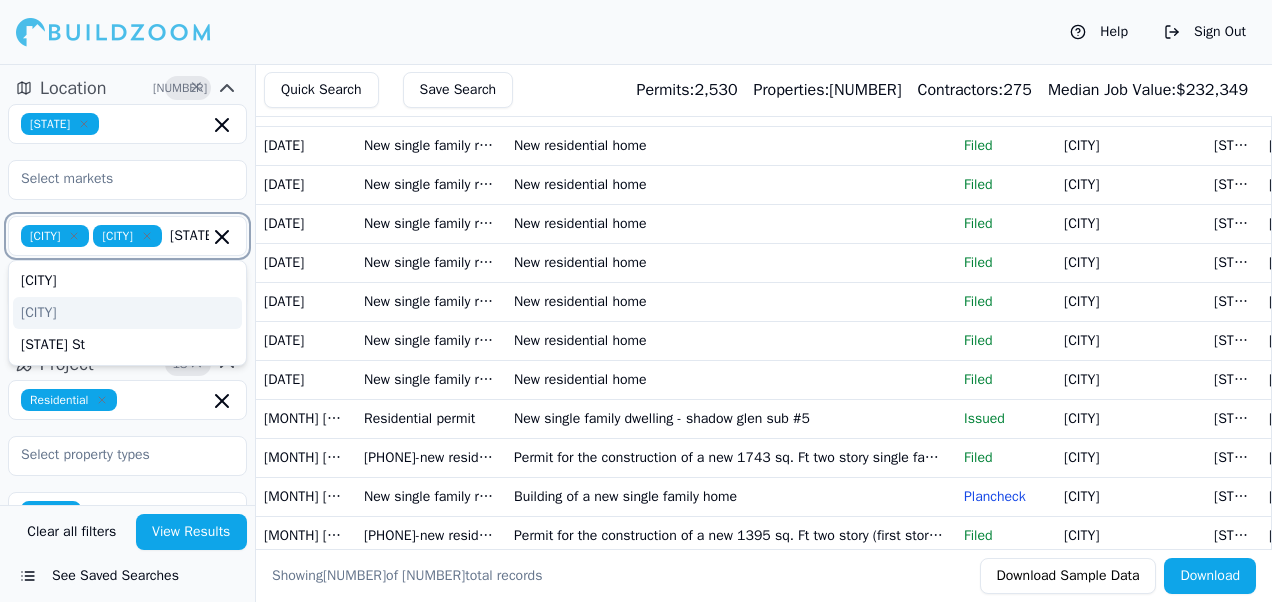 click on "[CITY]" at bounding box center (127, 313) 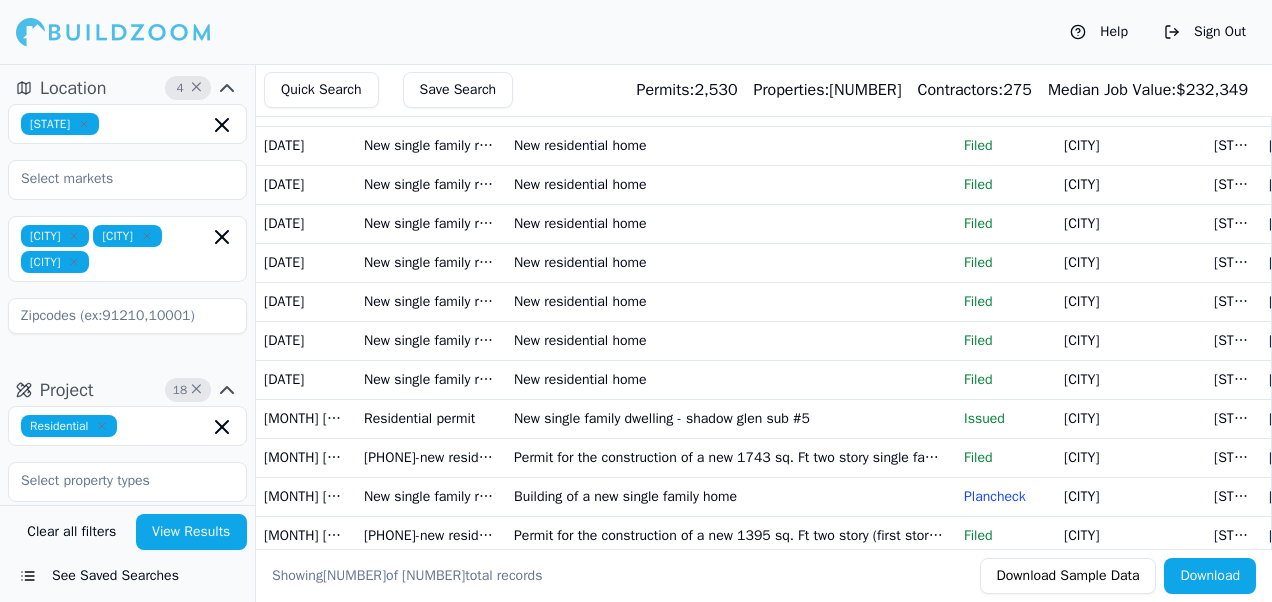 click on "[STATE] [CITY] [CITY] [CITY]" at bounding box center (127, 219) 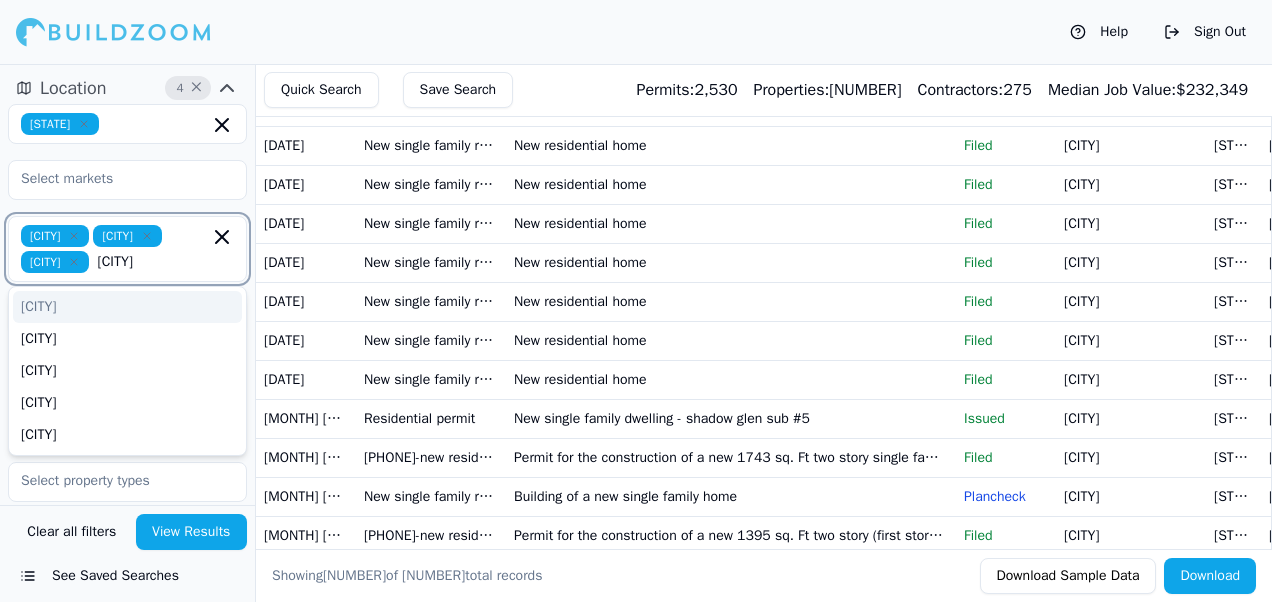 type on "mount" 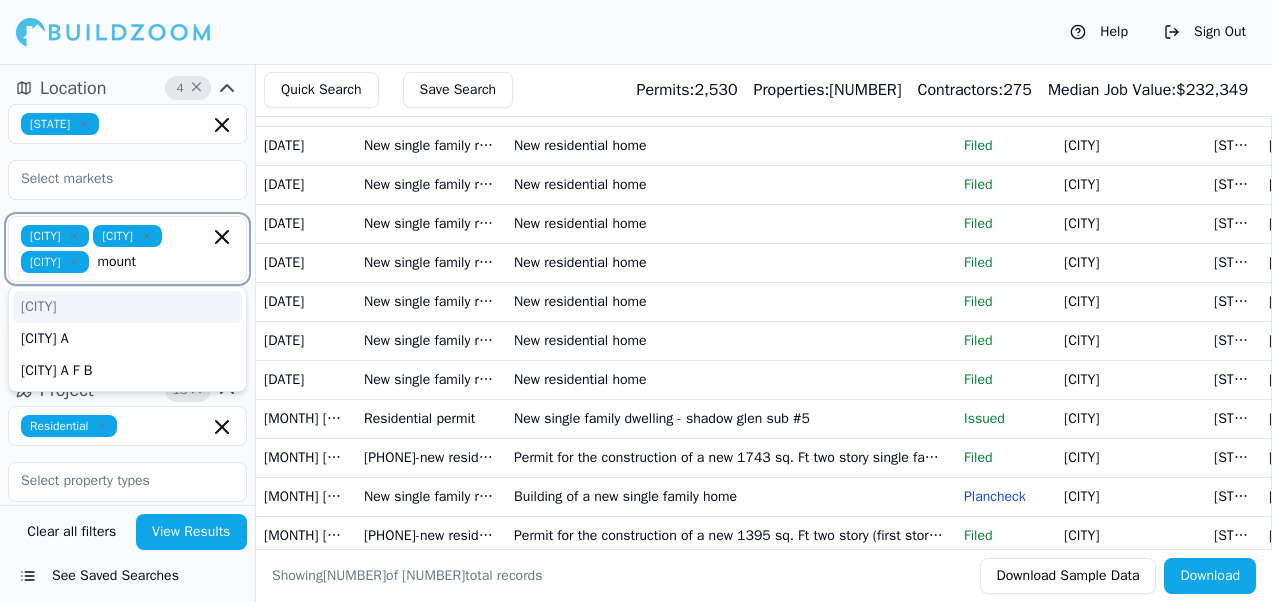 click on "[CITY]" at bounding box center (127, 307) 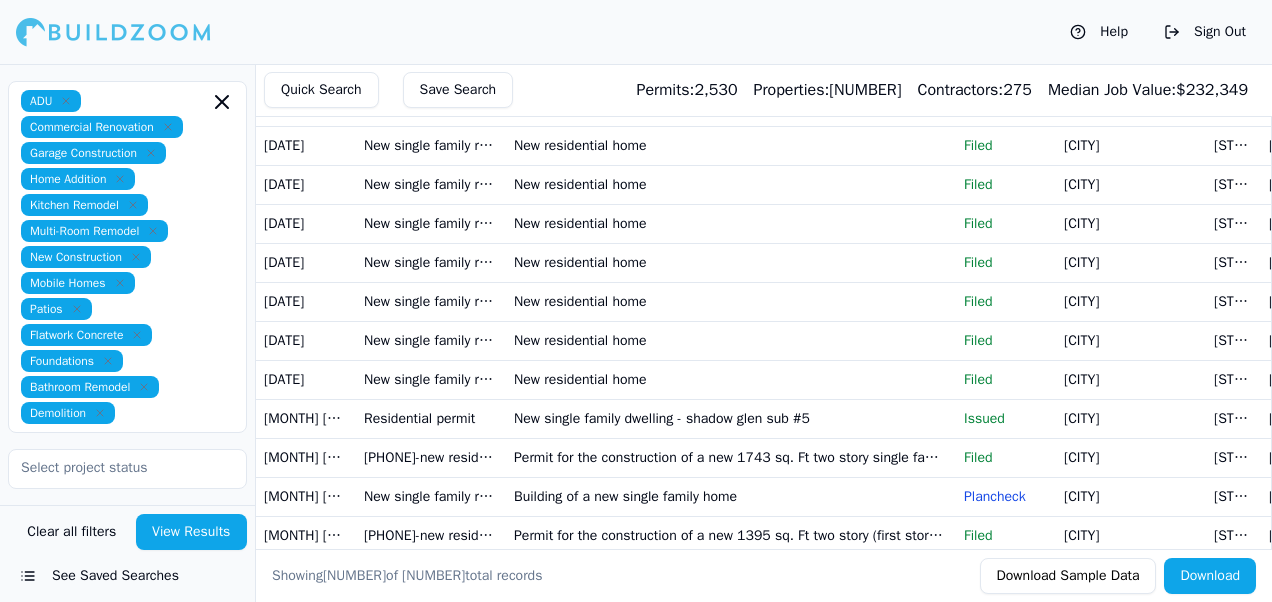 scroll, scrollTop: 445, scrollLeft: 0, axis: vertical 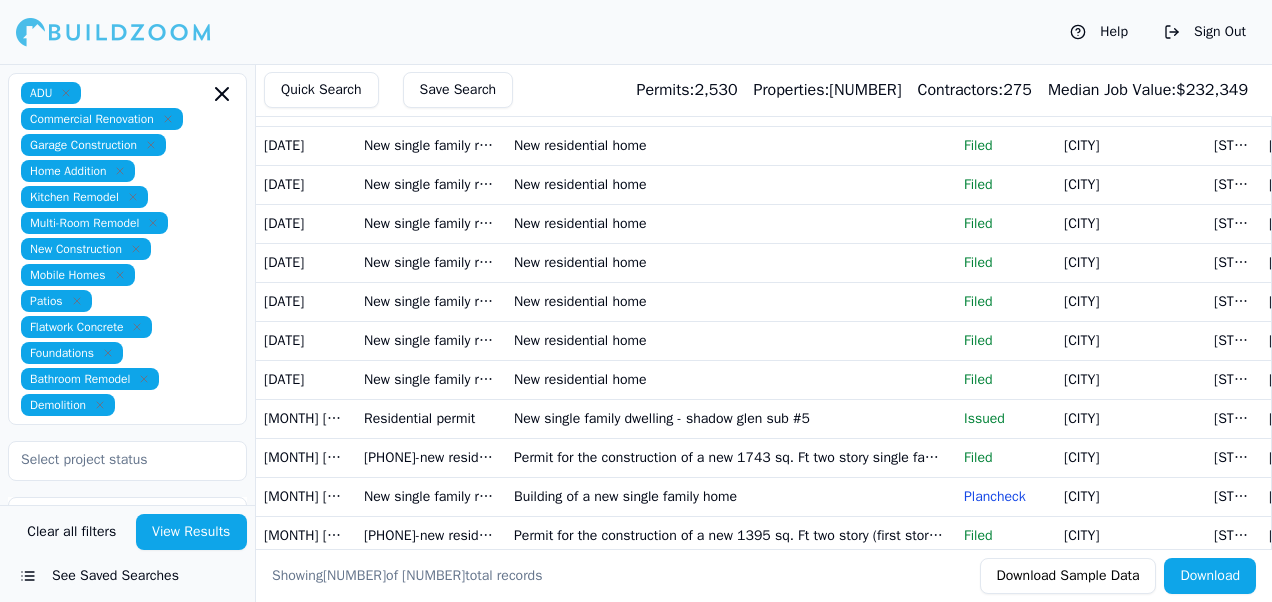 click on "View Results" at bounding box center [192, 532] 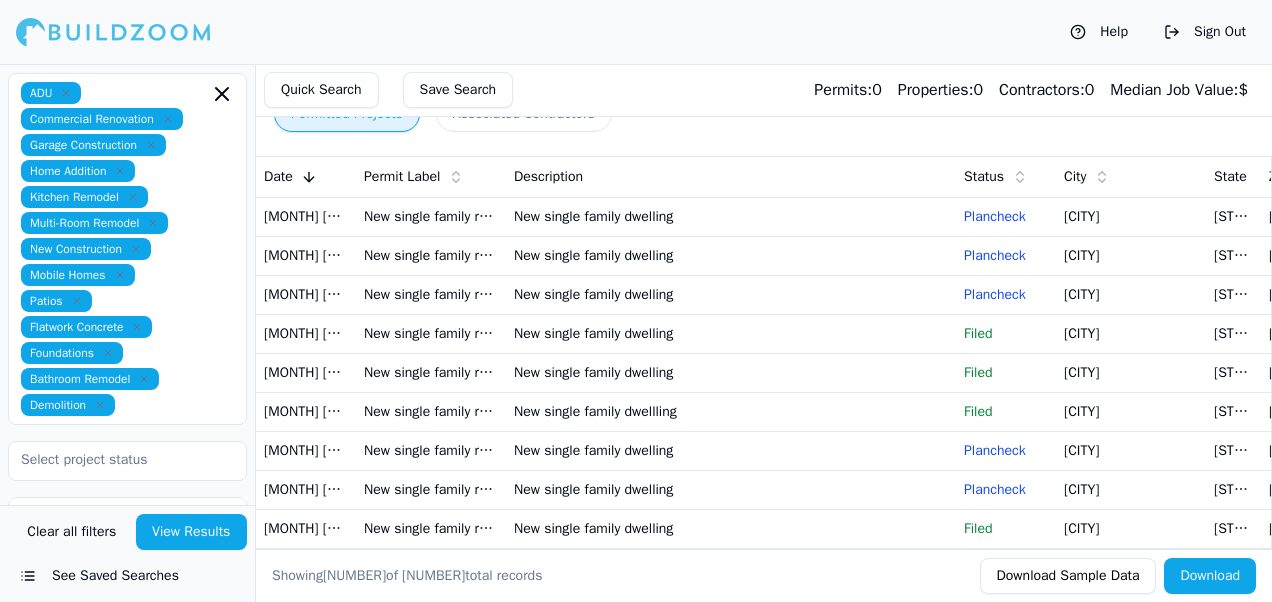 scroll, scrollTop: 974, scrollLeft: 0, axis: vertical 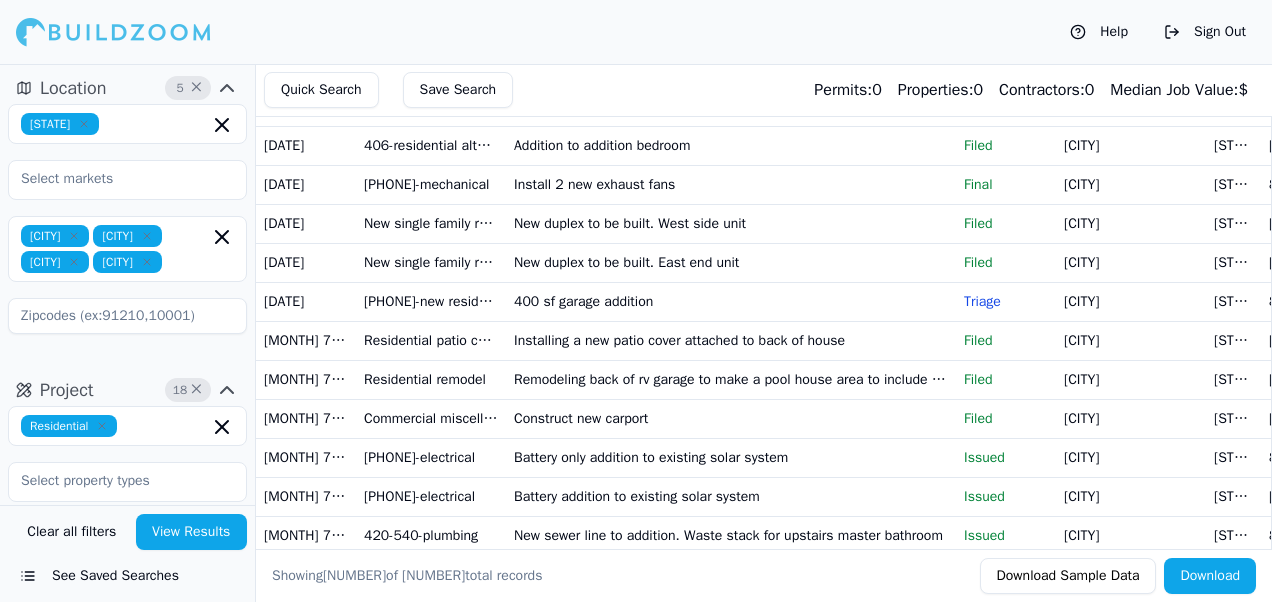 click on "[STATE]" at bounding box center [127, 124] 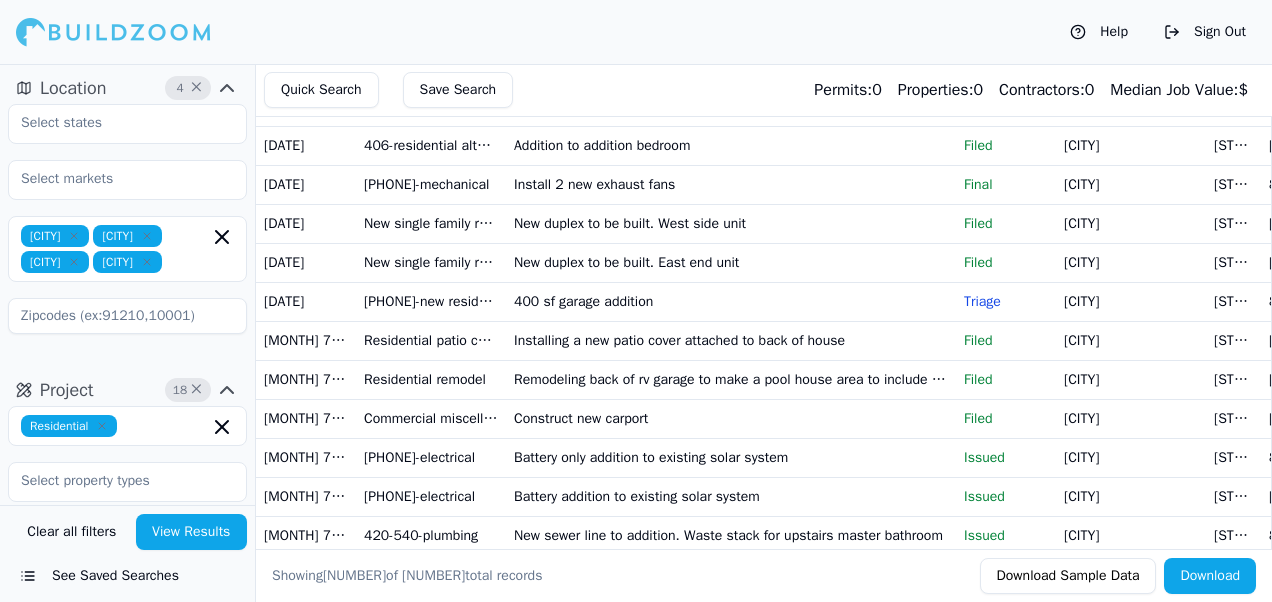 click on "View Results" at bounding box center [192, 532] 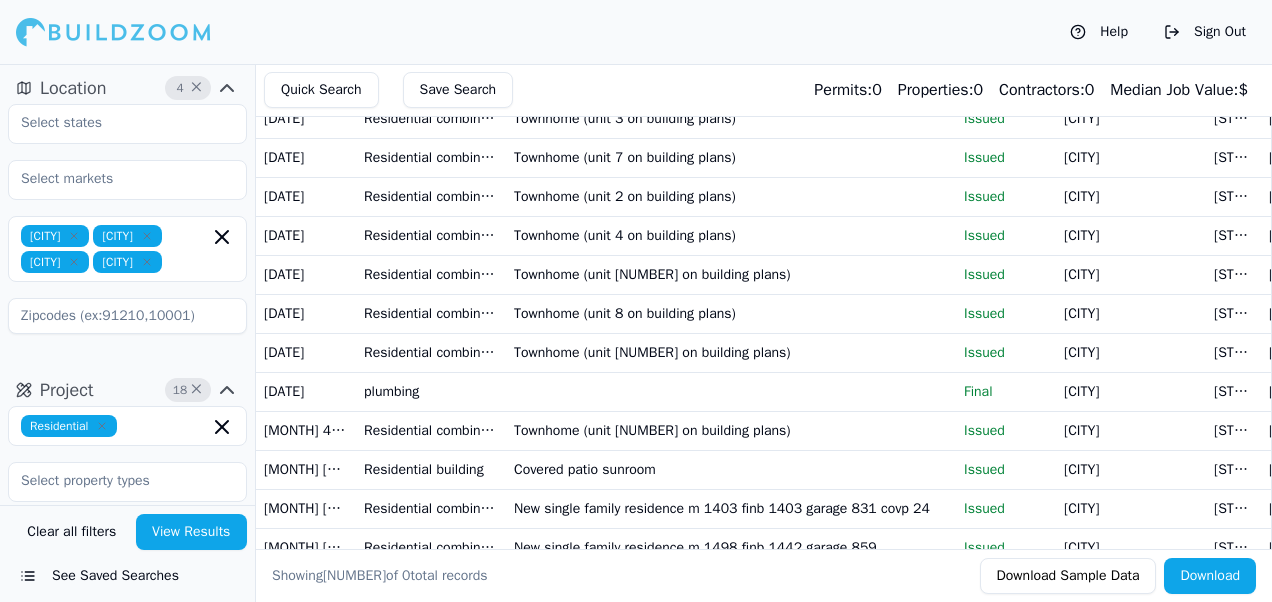 scroll, scrollTop: 0, scrollLeft: 0, axis: both 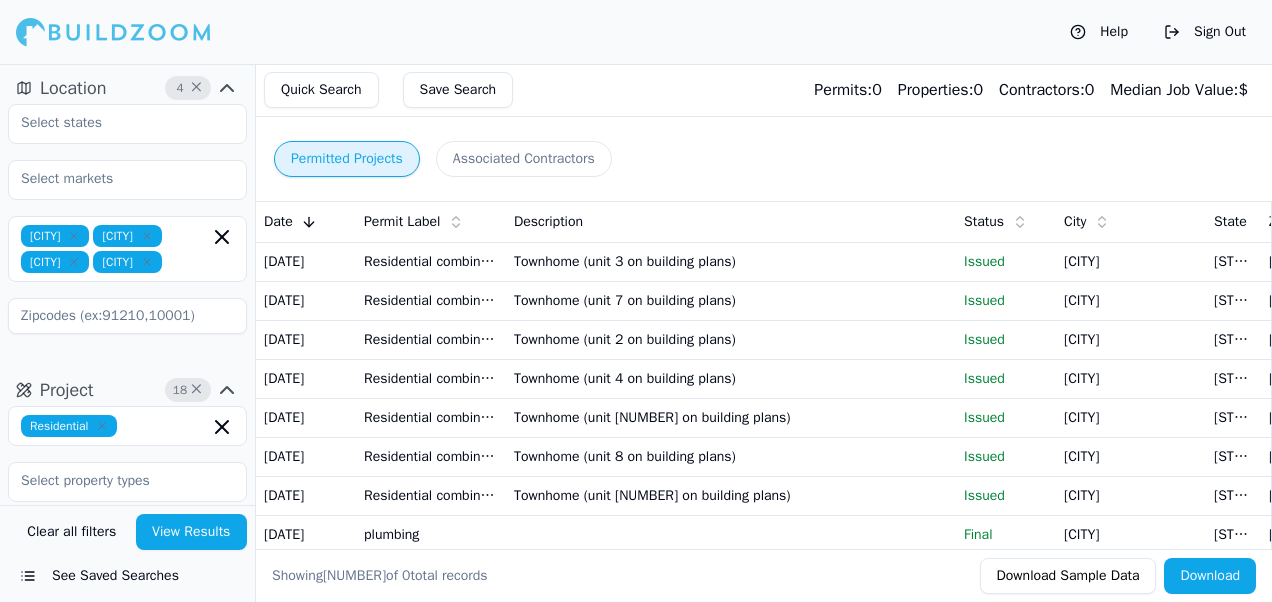 click on "Townhome (unit 3 on building plans)" at bounding box center [731, 261] 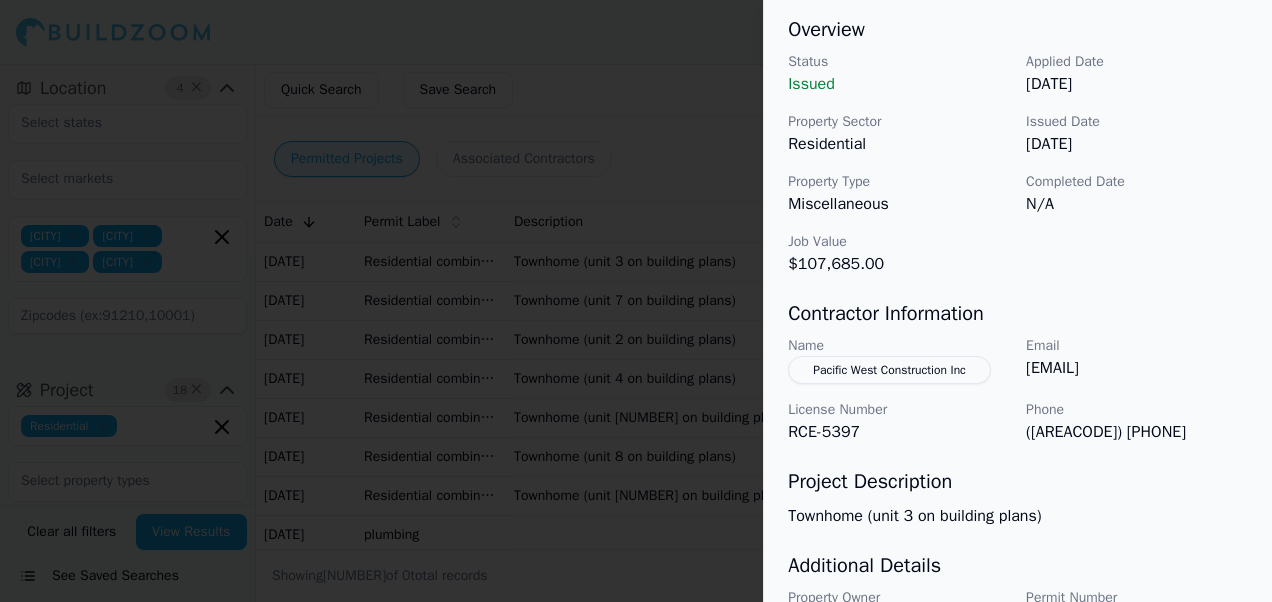 scroll, scrollTop: 614, scrollLeft: 0, axis: vertical 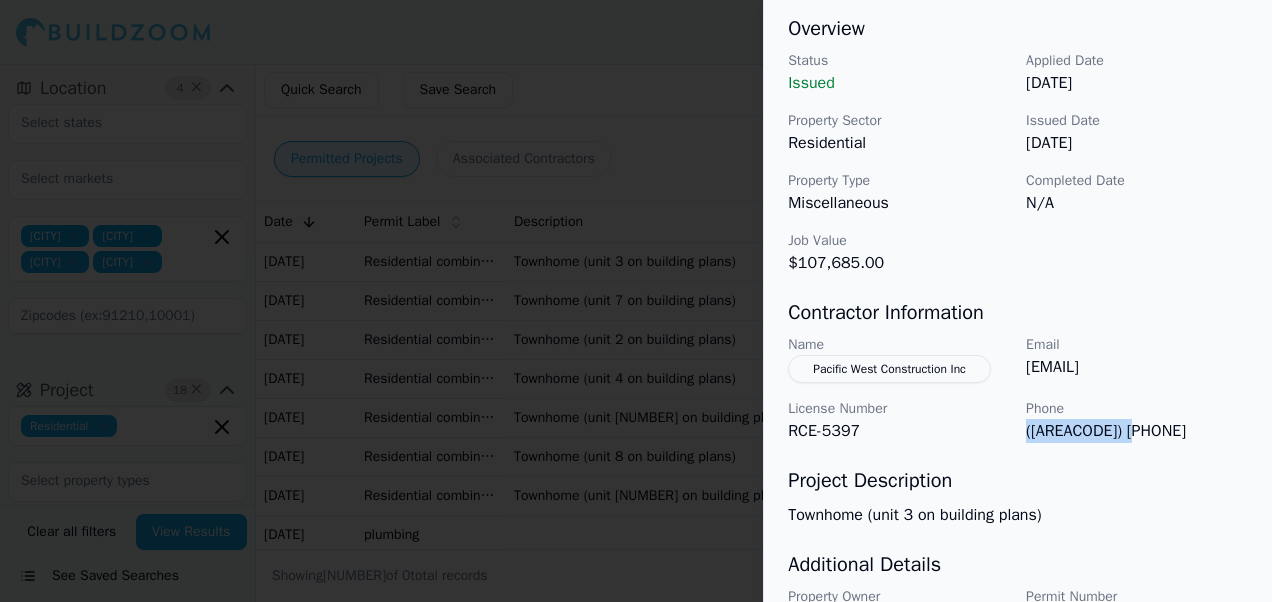 drag, startPoint x: 1128, startPoint y: 432, endPoint x: 1023, endPoint y: 420, distance: 105.68349 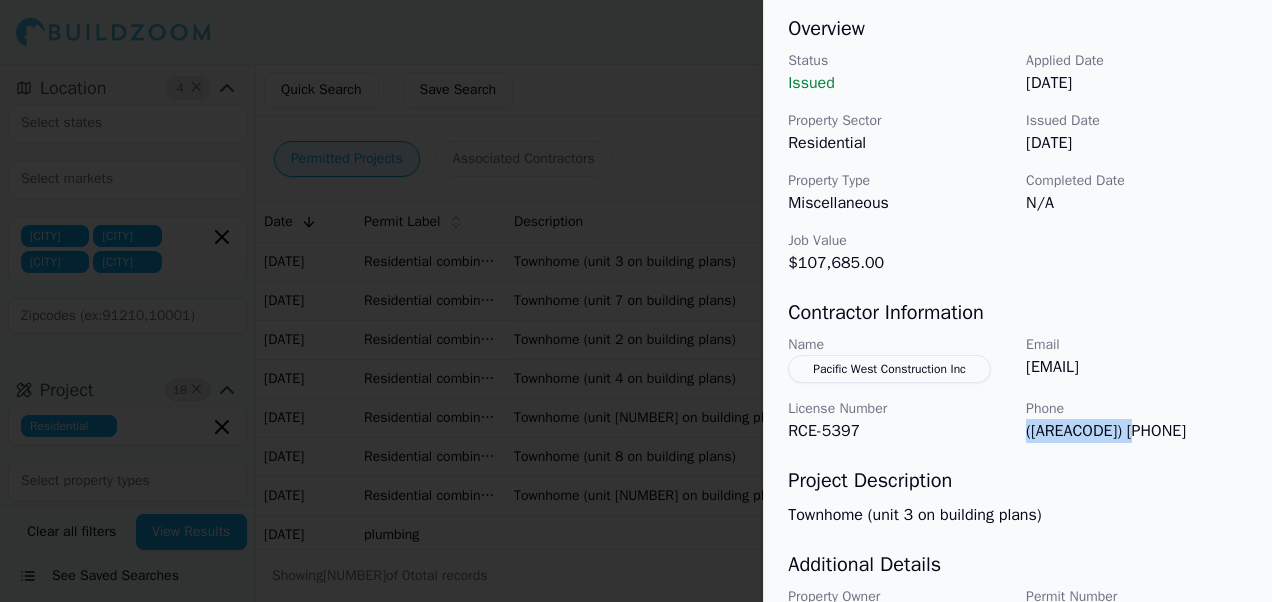 click on "Name [COMPANY] Email [EMAIL] License Number [LICENSE] Phone ([PHONE])" at bounding box center (1018, 389) 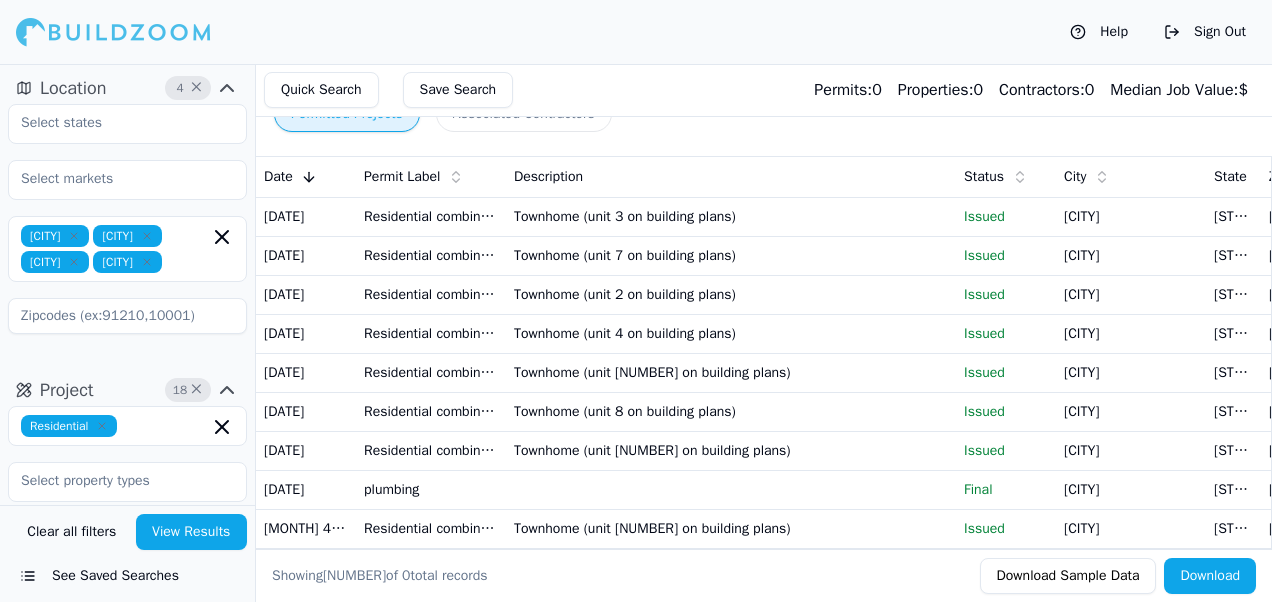 scroll, scrollTop: 47, scrollLeft: 0, axis: vertical 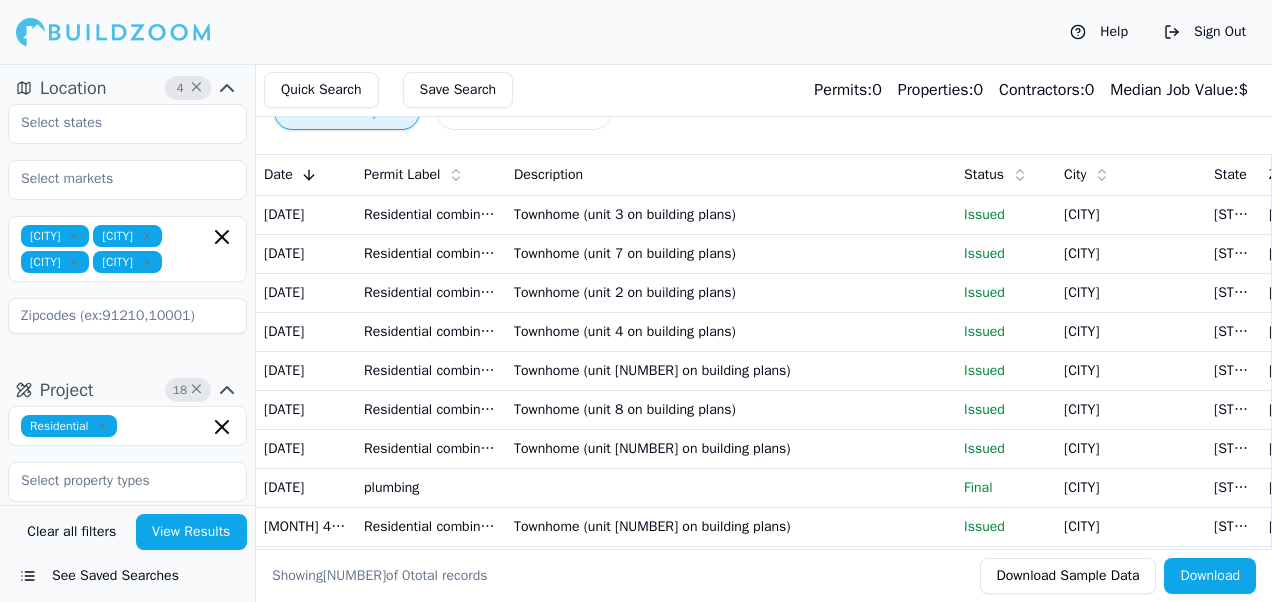click on "Townhome (unit 3 on building plans)" at bounding box center [731, 214] 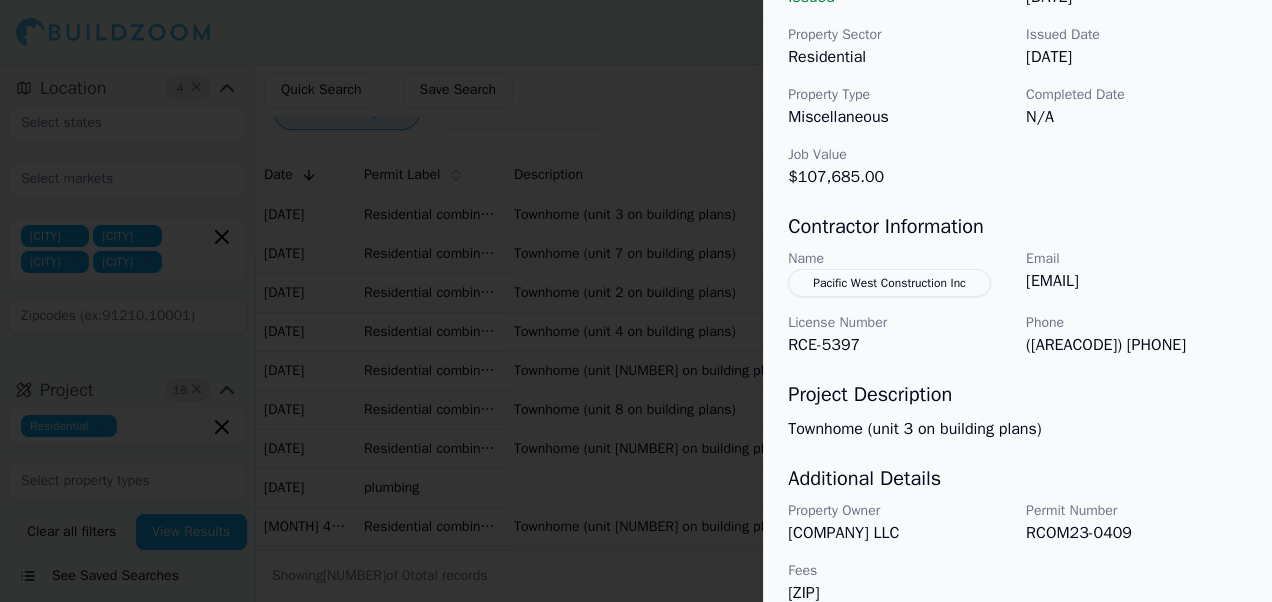 scroll, scrollTop: 726, scrollLeft: 0, axis: vertical 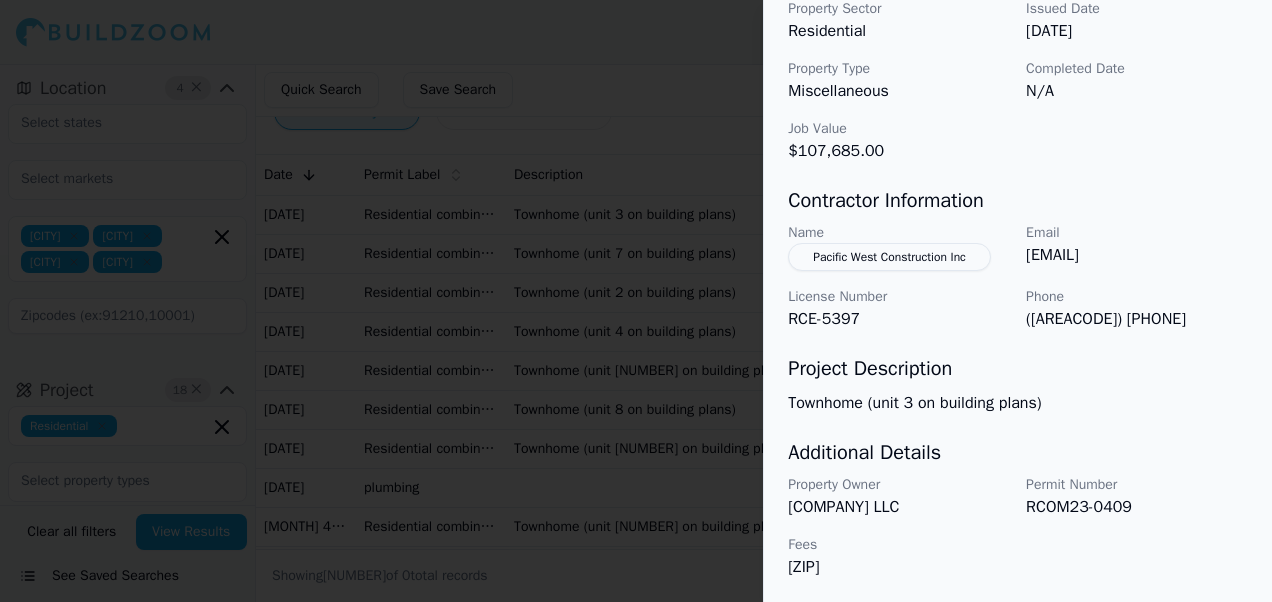 click at bounding box center [636, 301] 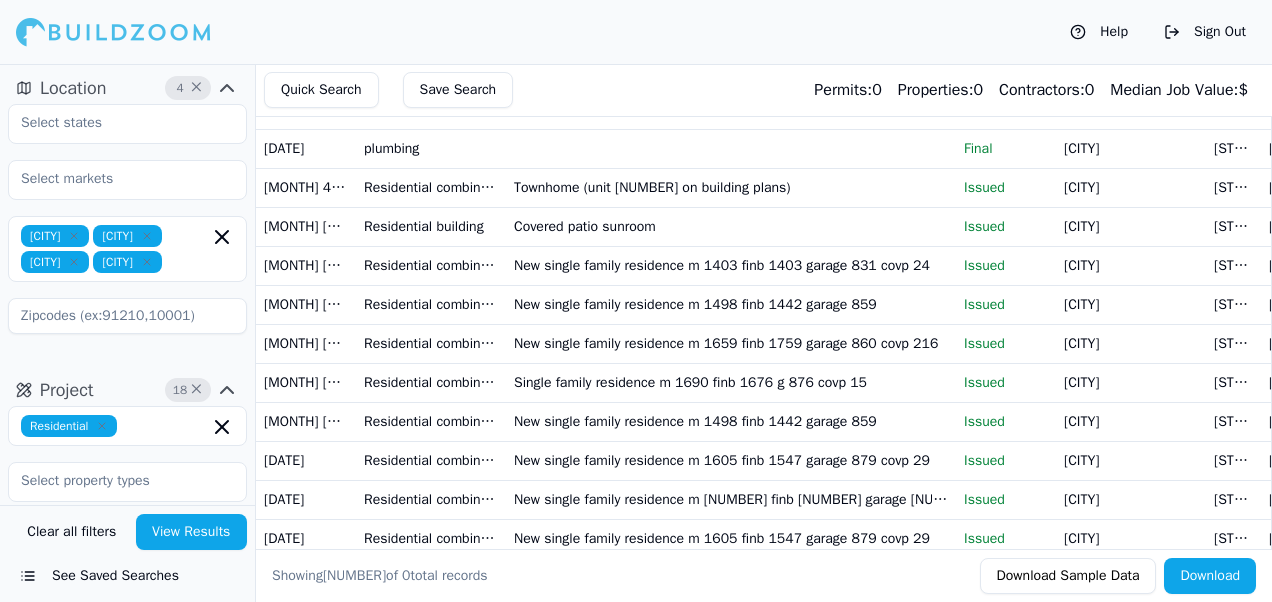 scroll, scrollTop: 391, scrollLeft: 0, axis: vertical 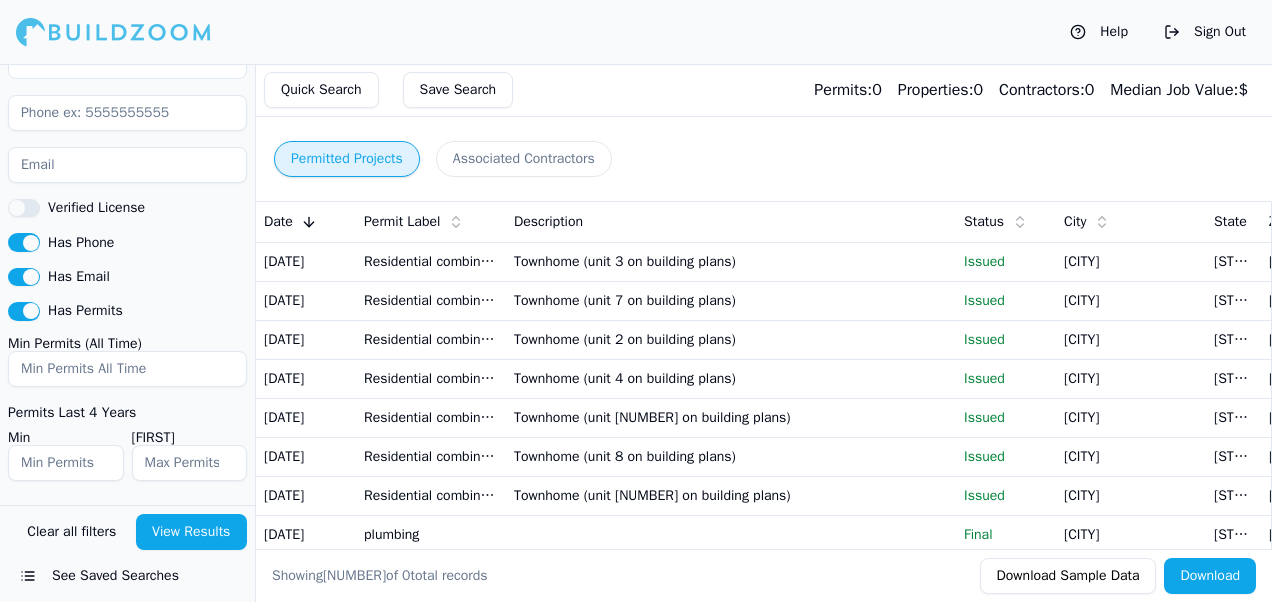click on "Associated Contractors" at bounding box center (524, 159) 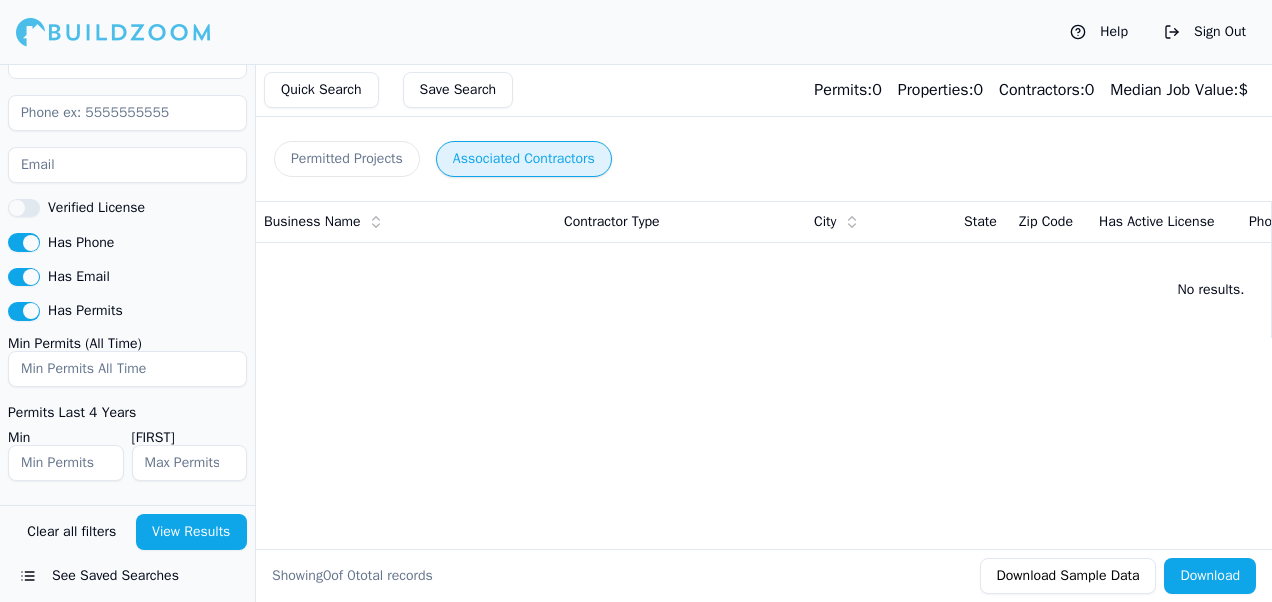 click on "Has Phone" at bounding box center (24, 242) 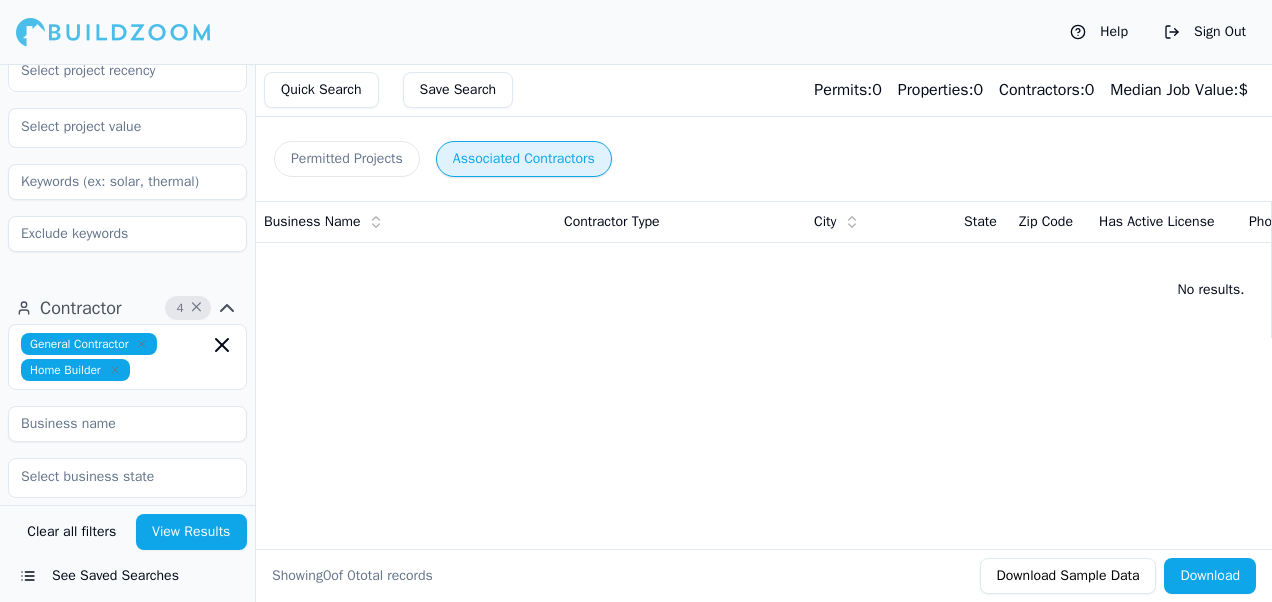 scroll, scrollTop: 895, scrollLeft: 0, axis: vertical 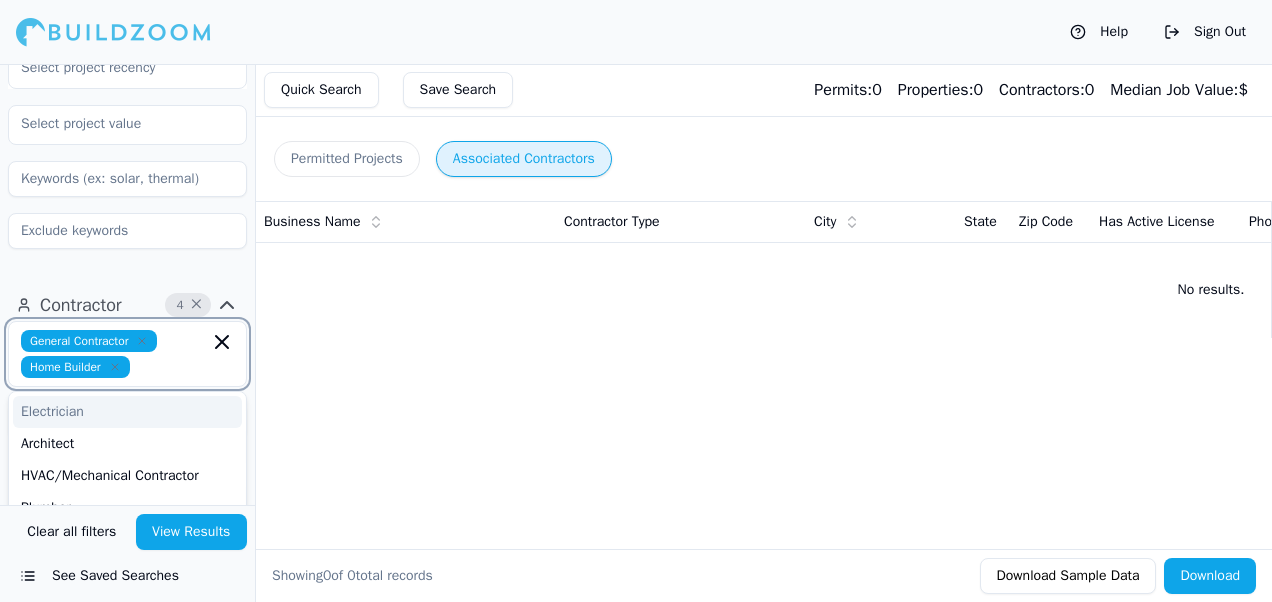 click at bounding box center [173, 367] 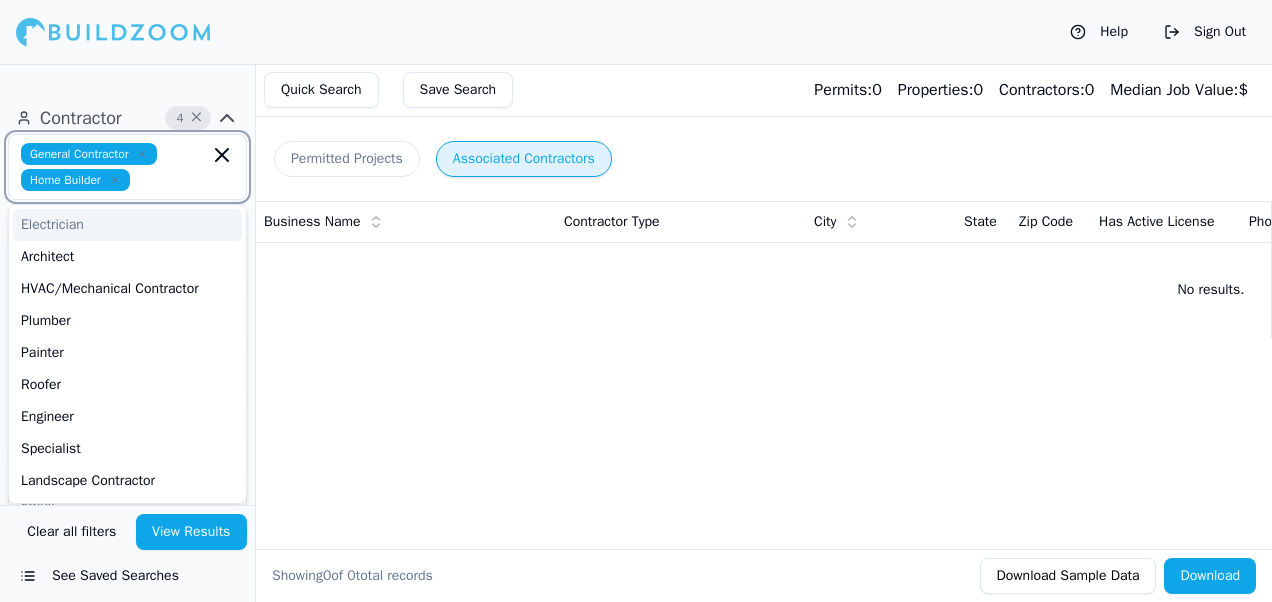 scroll, scrollTop: 1089, scrollLeft: 0, axis: vertical 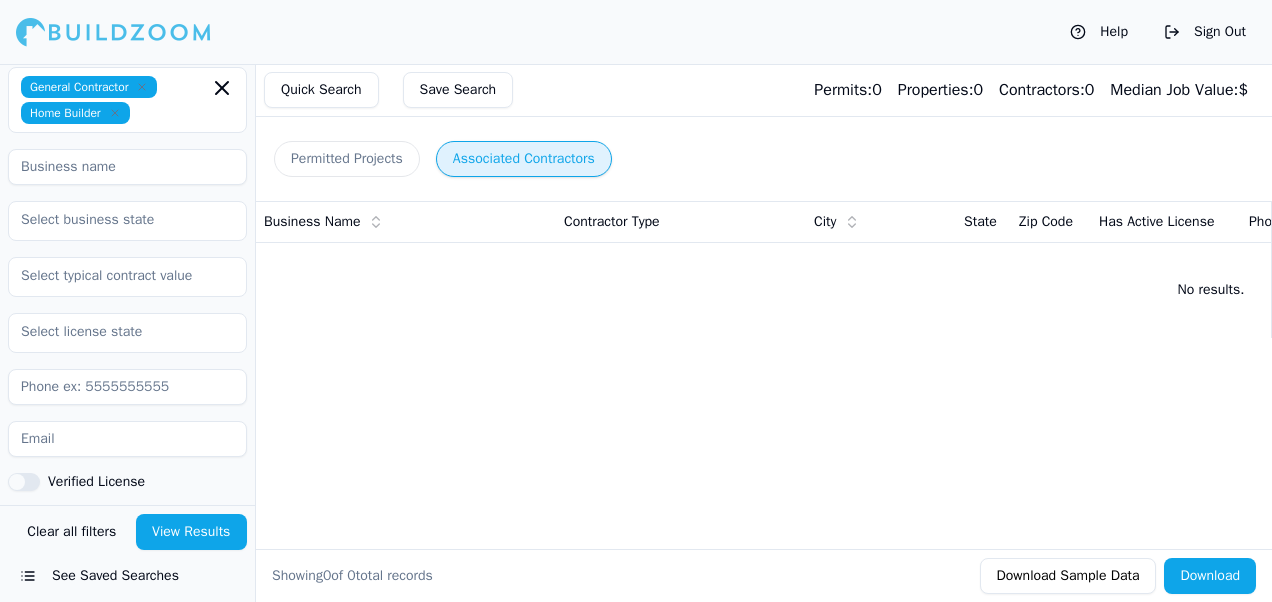 click on "Permitted Projects Associated Contractors Business Name Contractor Type City State Zip Code Has Active License Phone Number Email Most Recent Project Permit Records Median Job Value Permits in Set No results. Showing 0 of 0 total records Download Sample Data Download" at bounding box center (763, 333) 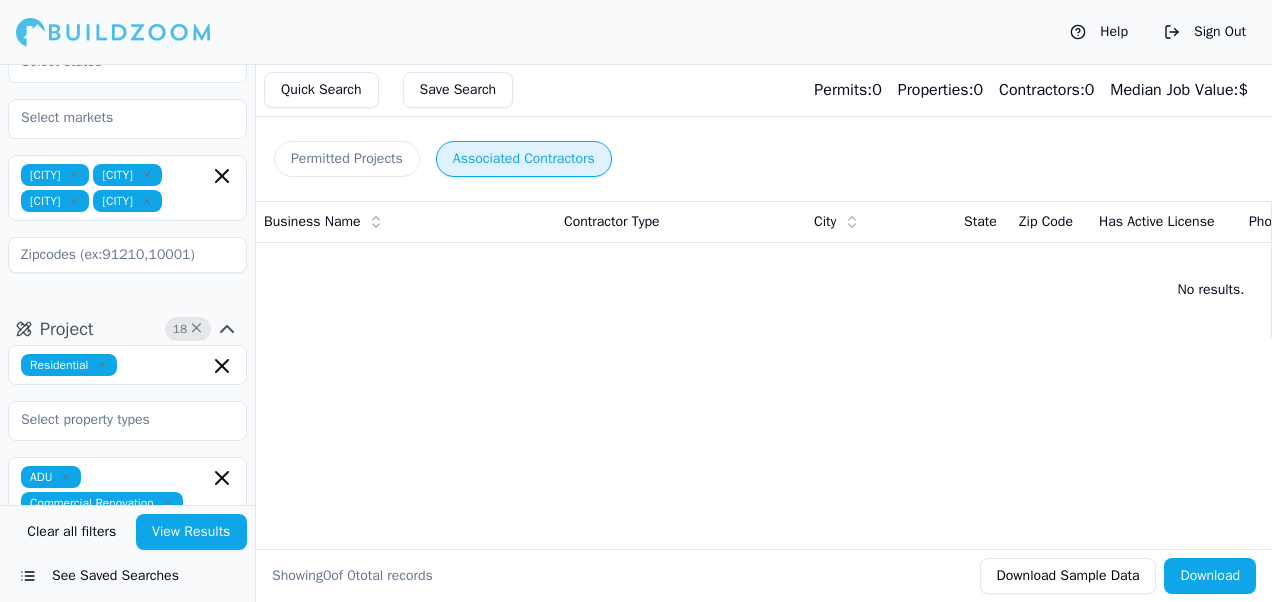 scroll, scrollTop: 0, scrollLeft: 0, axis: both 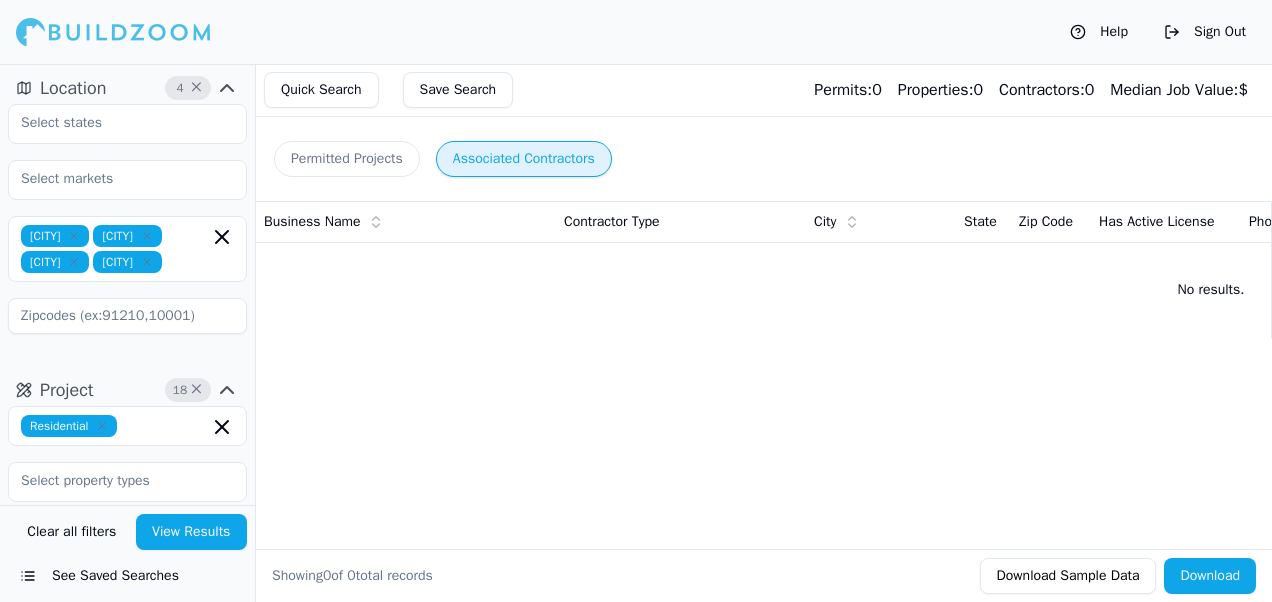 click at bounding box center [127, 124] 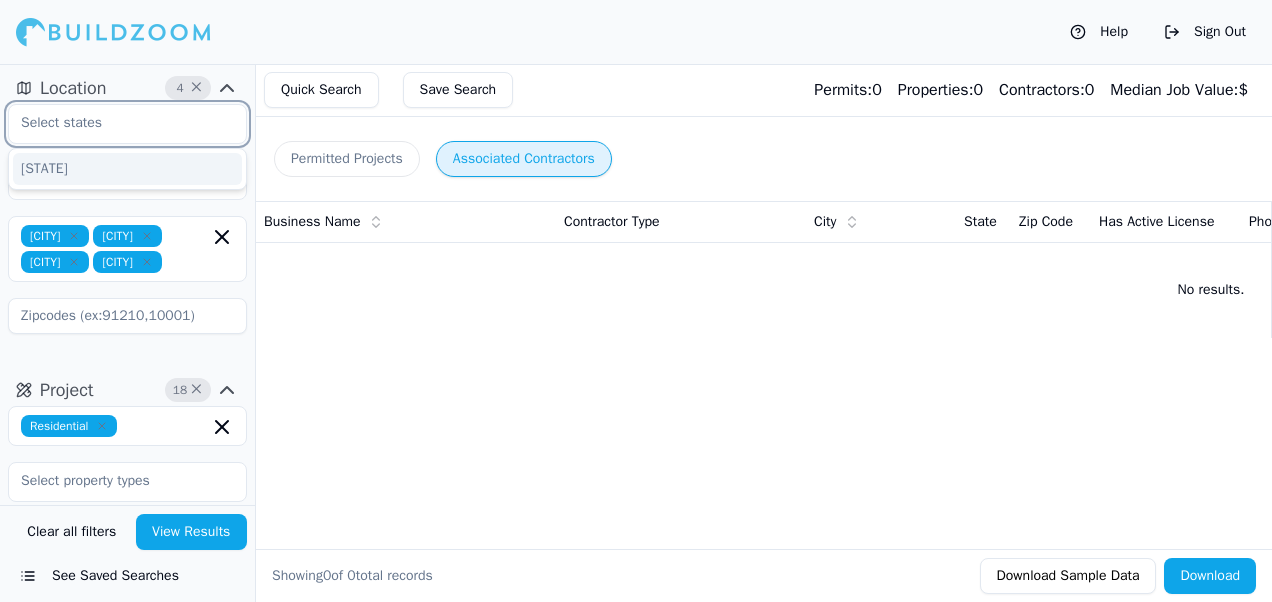 click on "[STATE]" at bounding box center (127, 169) 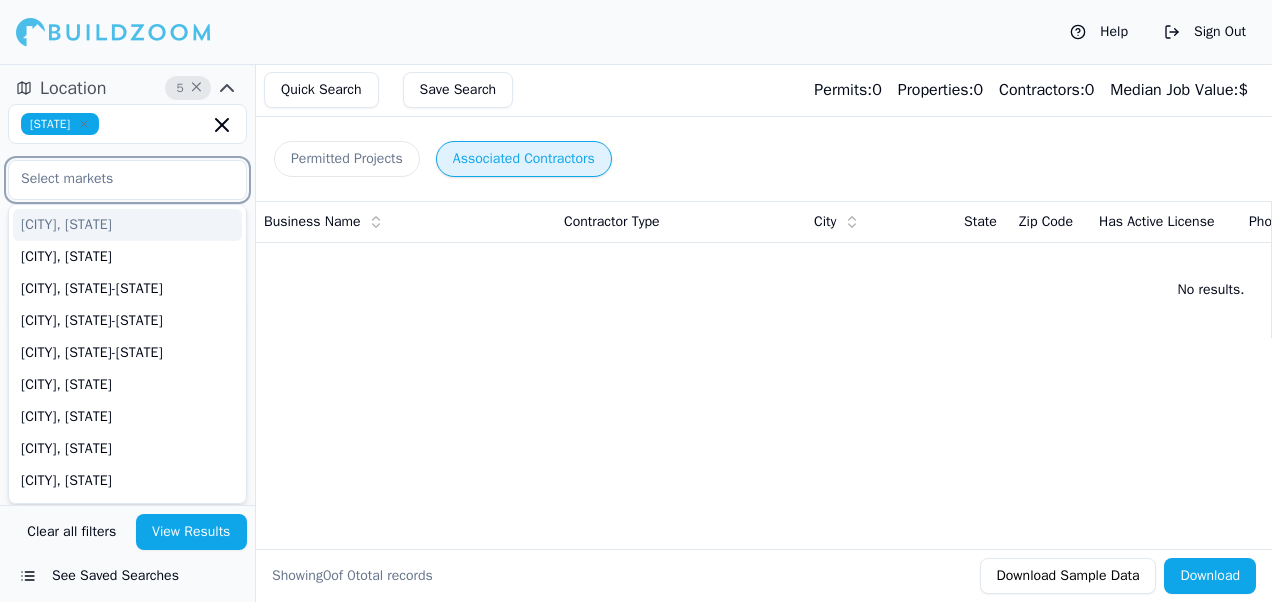click at bounding box center (115, 179) 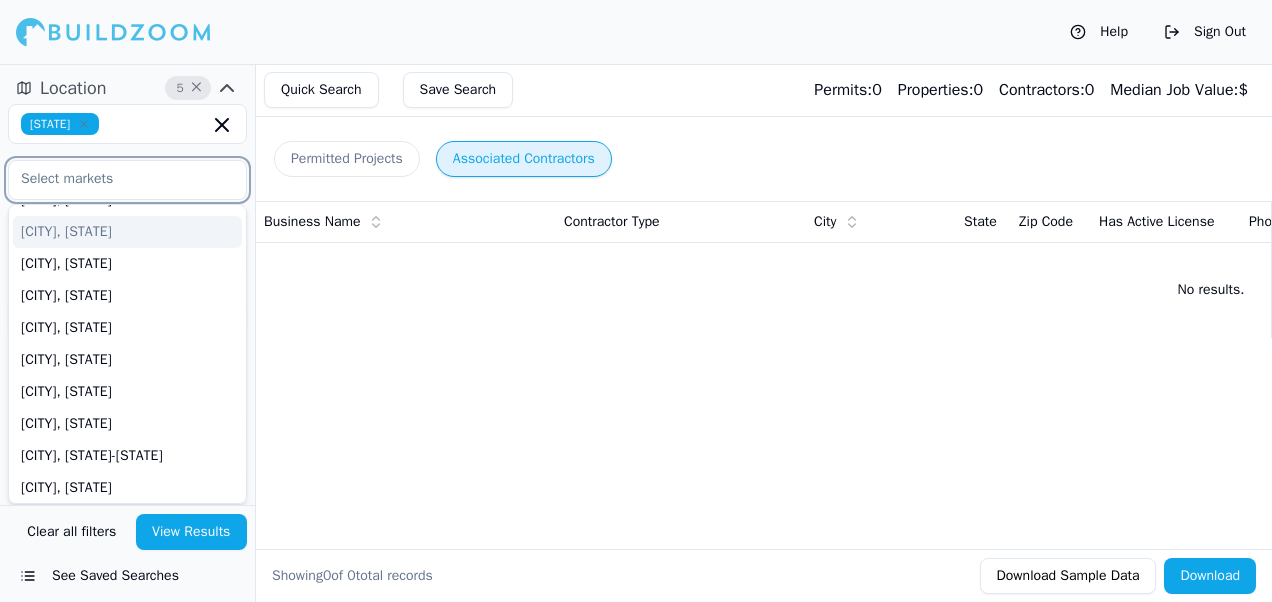 scroll, scrollTop: 221, scrollLeft: 0, axis: vertical 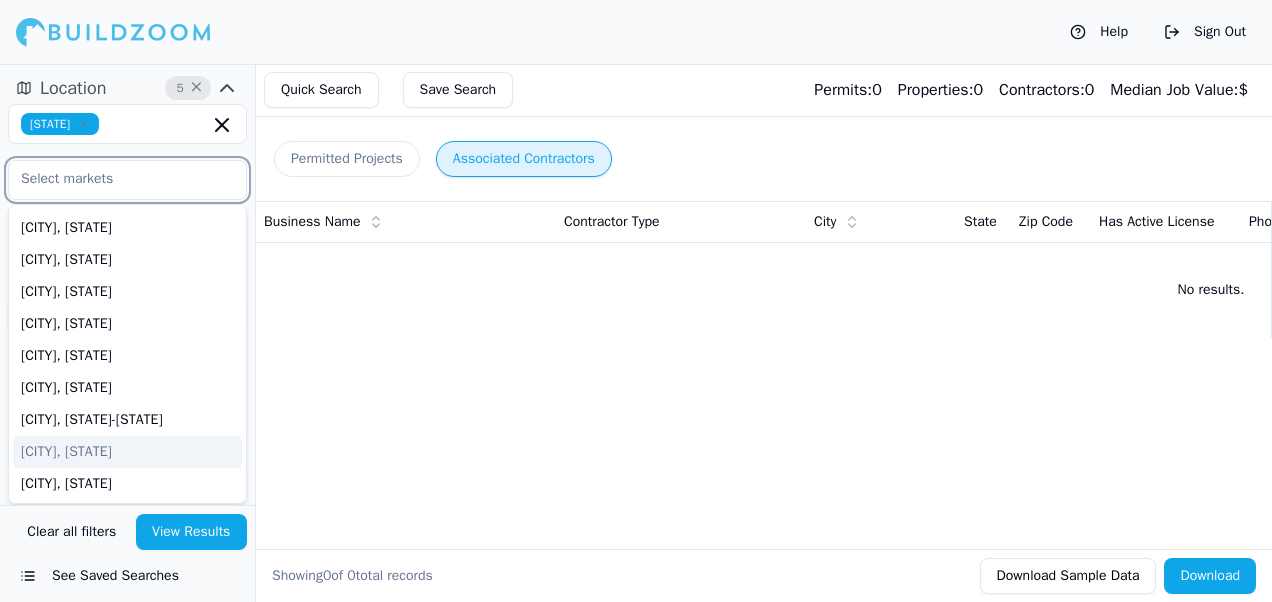 click on "[CITY], [STATE]" at bounding box center (127, 452) 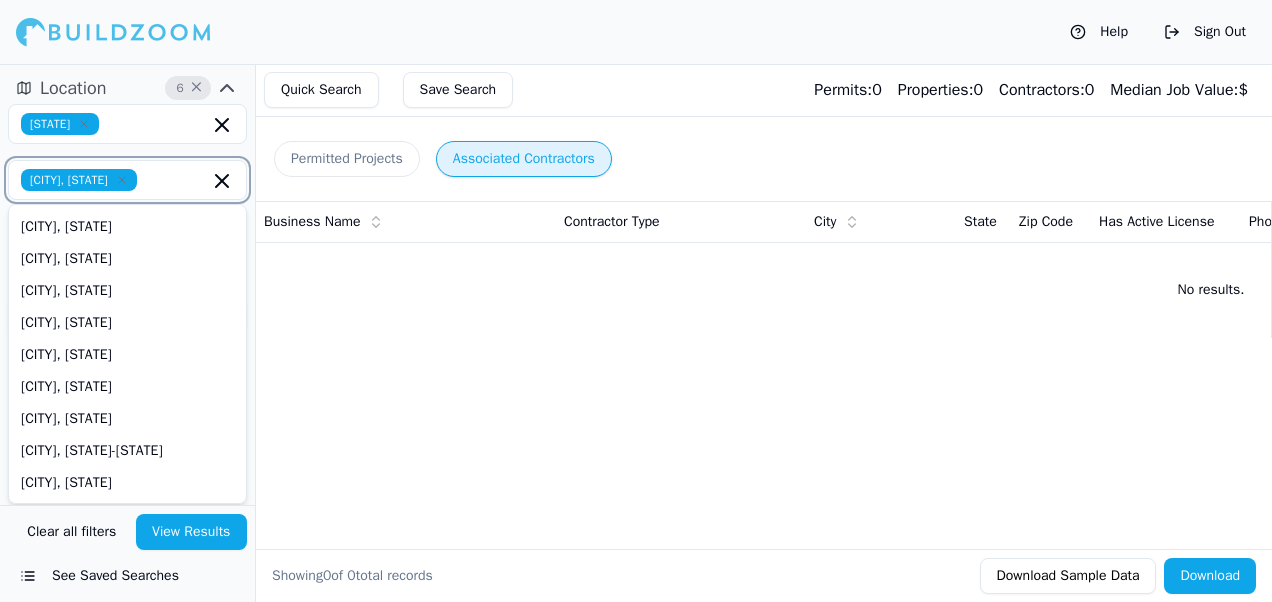 scroll, scrollTop: 189, scrollLeft: 0, axis: vertical 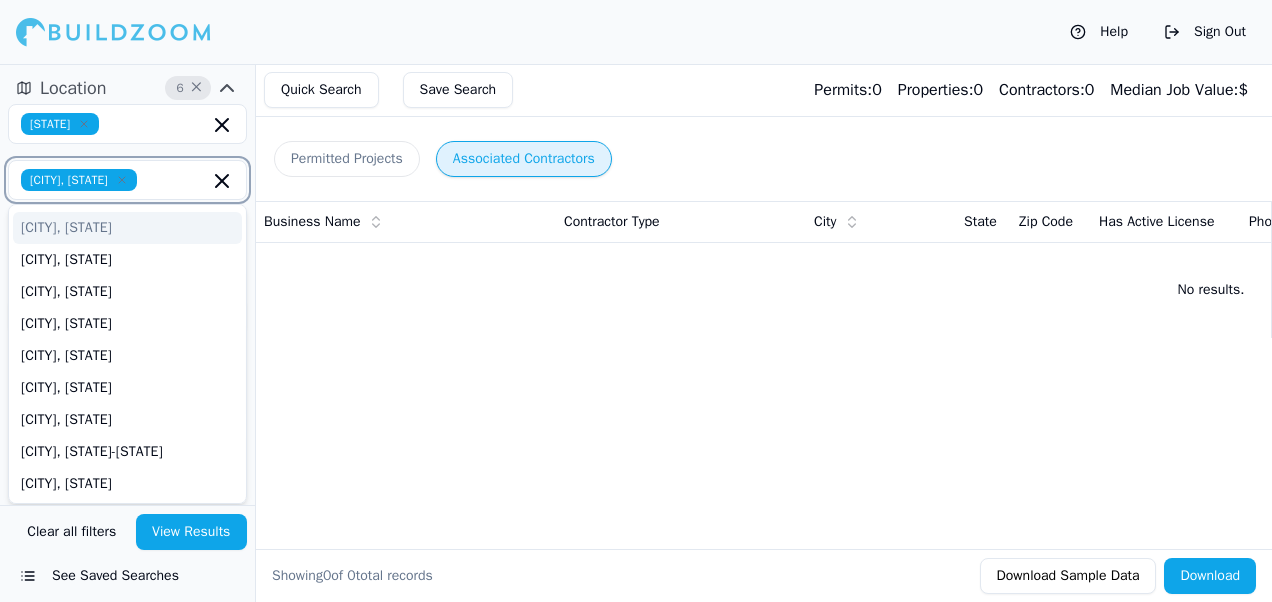 click on "[CITY], [STATE]" at bounding box center (127, 228) 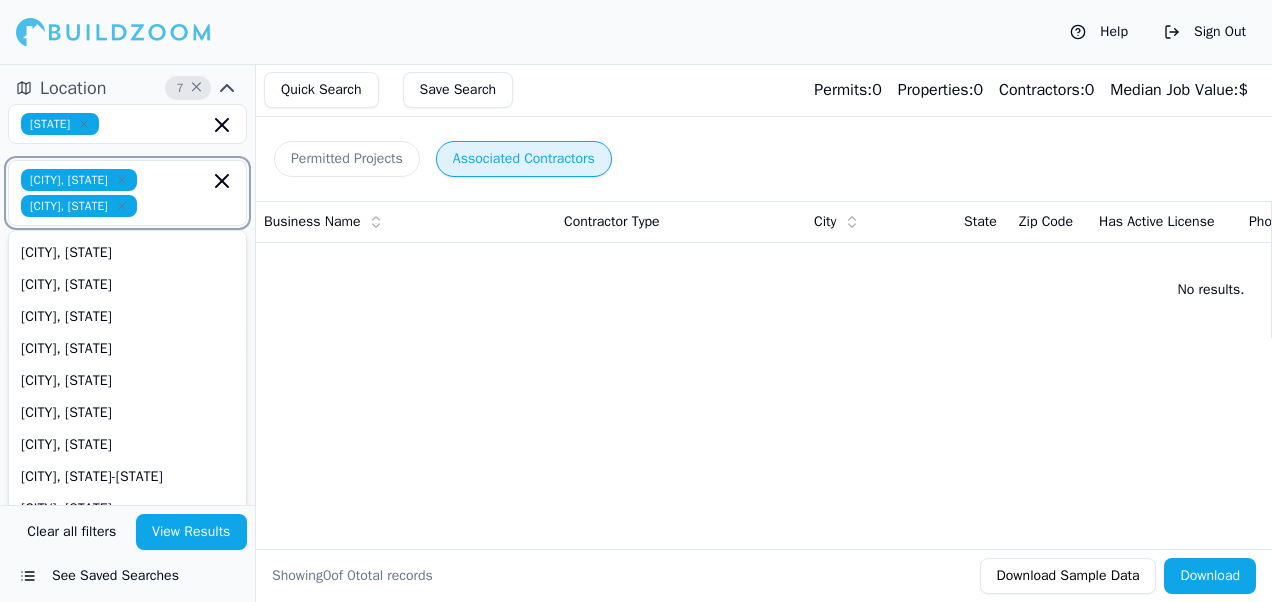 scroll, scrollTop: 157, scrollLeft: 0, axis: vertical 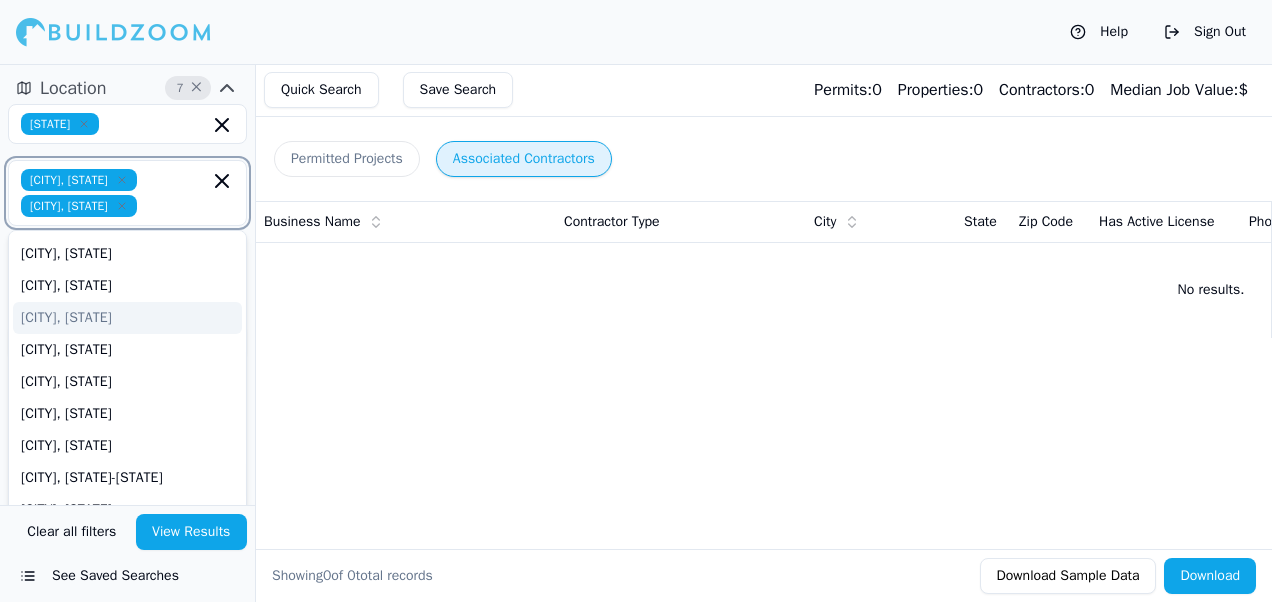 click on "[CITY], [STATE]" at bounding box center (127, 318) 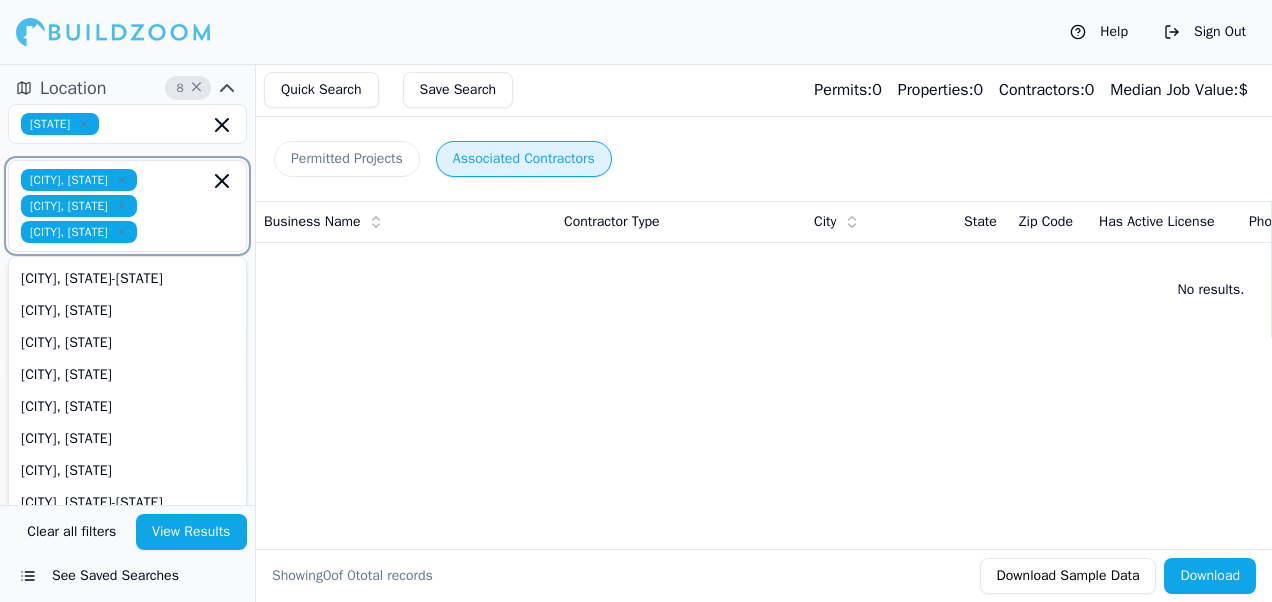 scroll, scrollTop: 125, scrollLeft: 0, axis: vertical 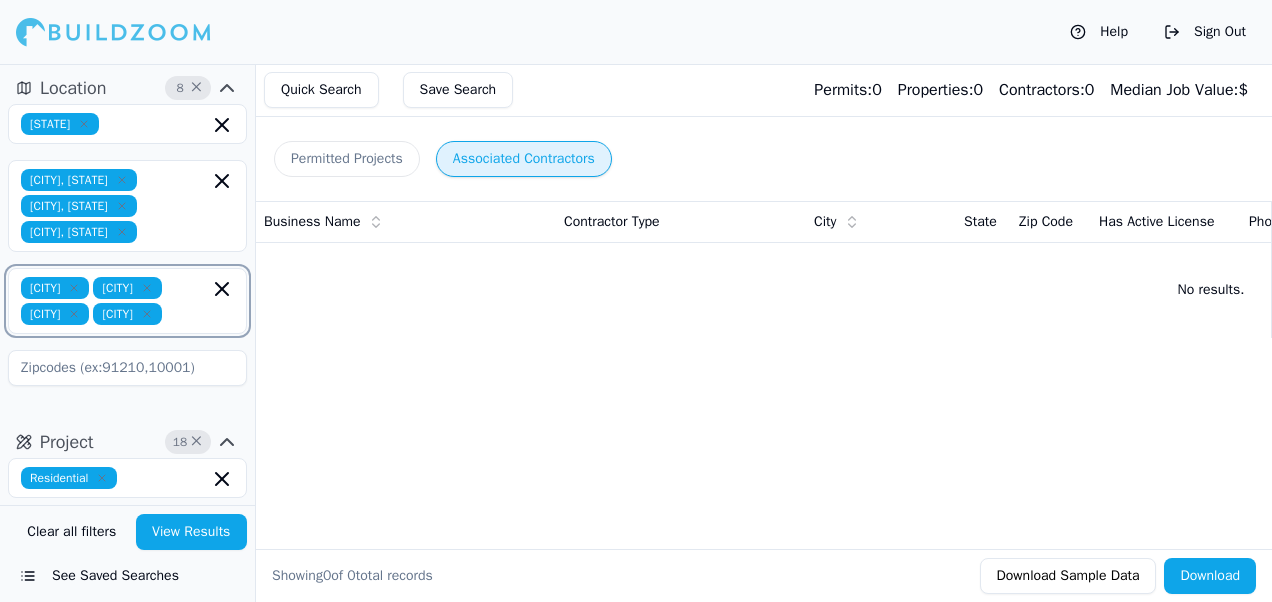click 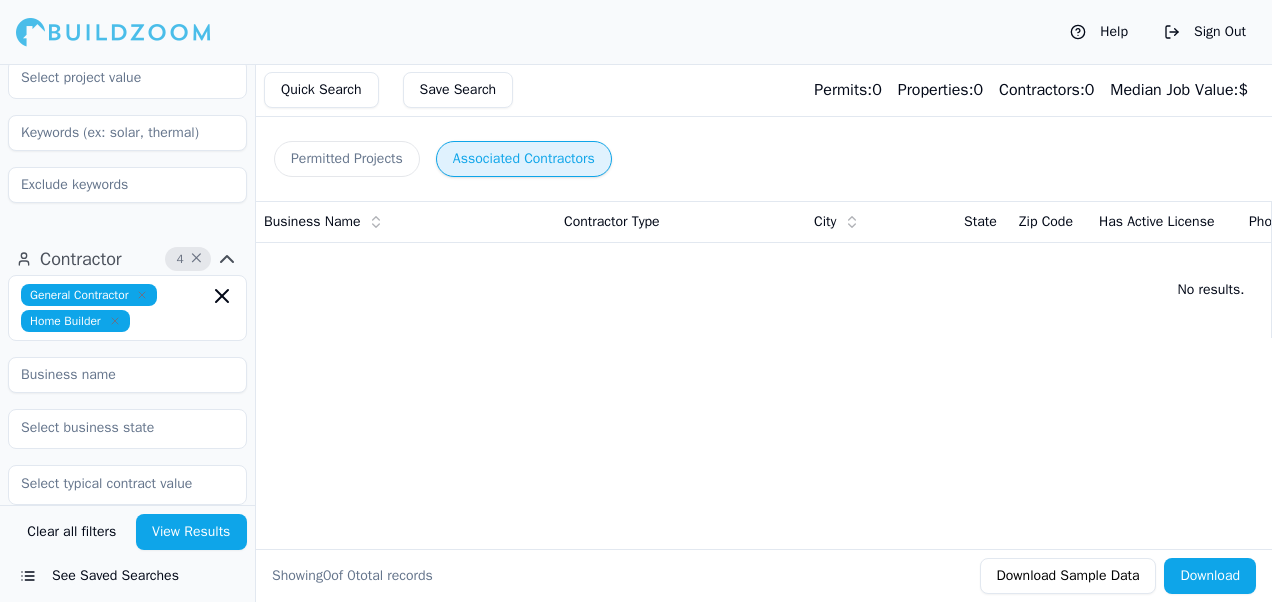 scroll, scrollTop: 1280, scrollLeft: 0, axis: vertical 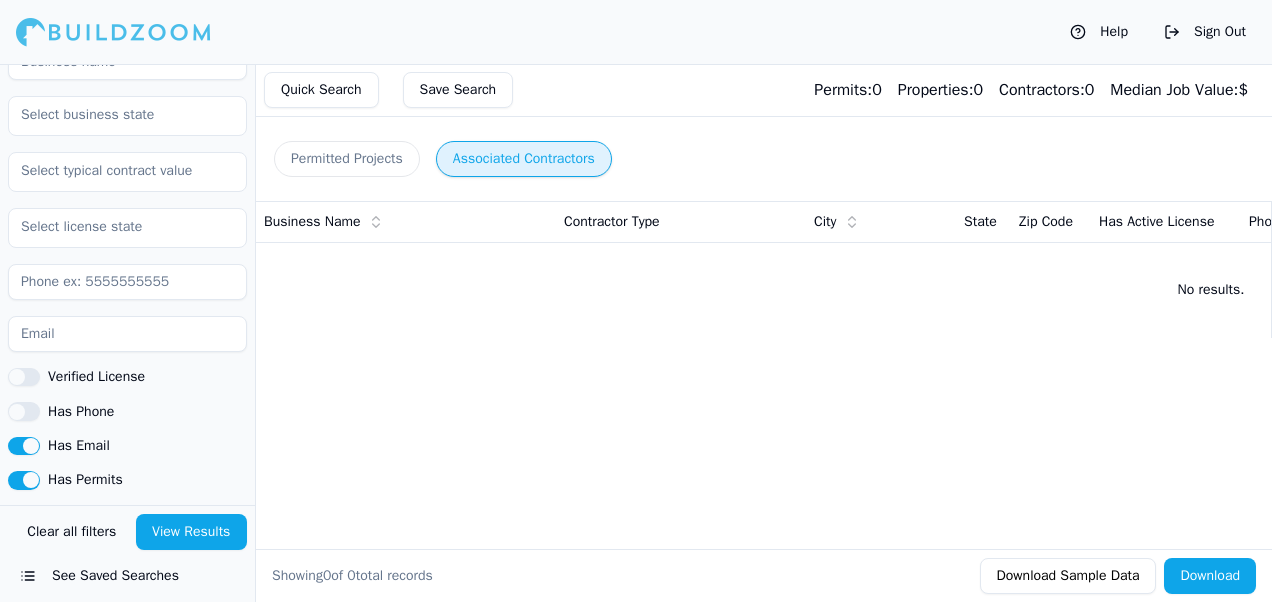 click on "View Results" at bounding box center [192, 532] 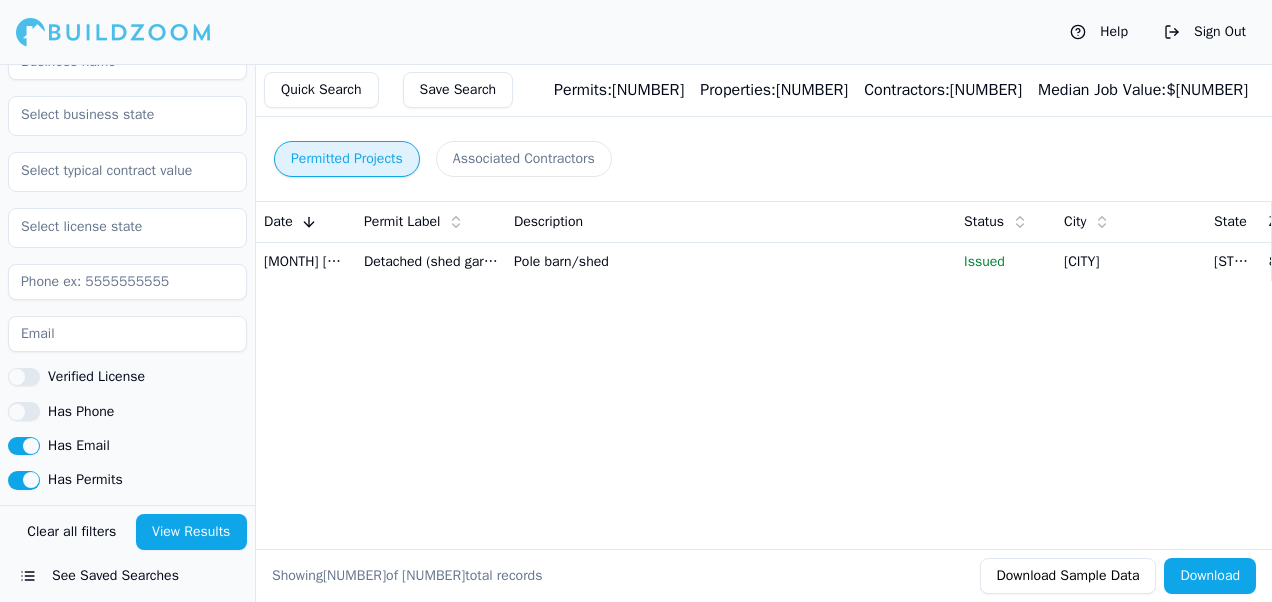 click on "Permitted Projects" at bounding box center [347, 159] 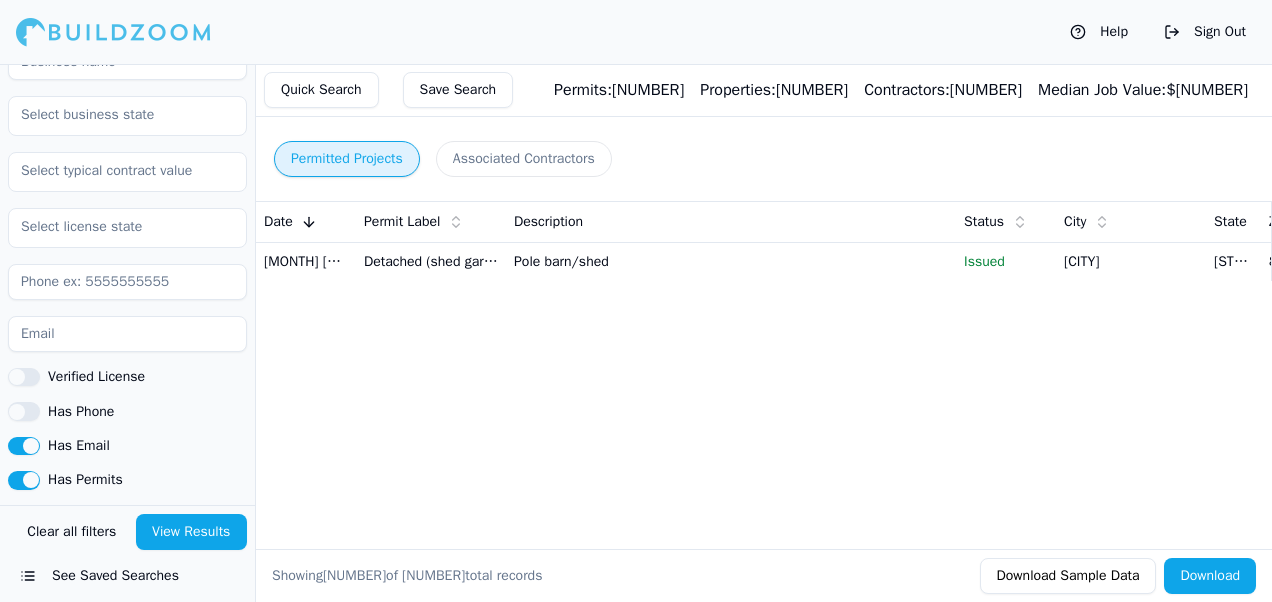click on "Pole barn/shed" at bounding box center [731, 261] 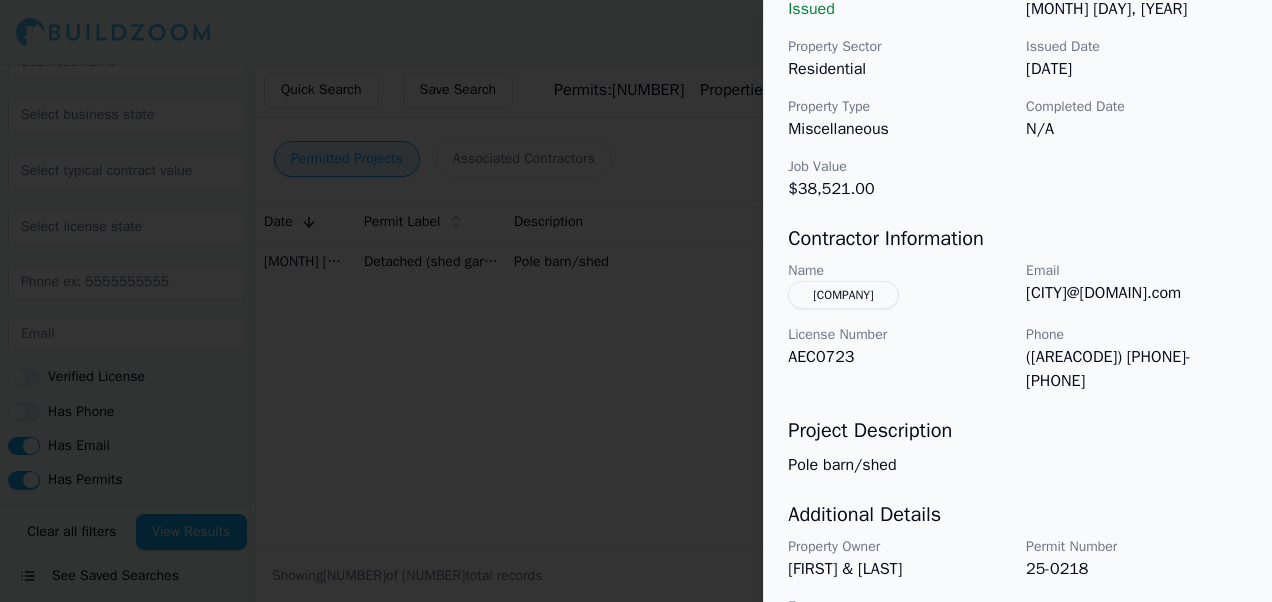 scroll, scrollTop: 726, scrollLeft: 0, axis: vertical 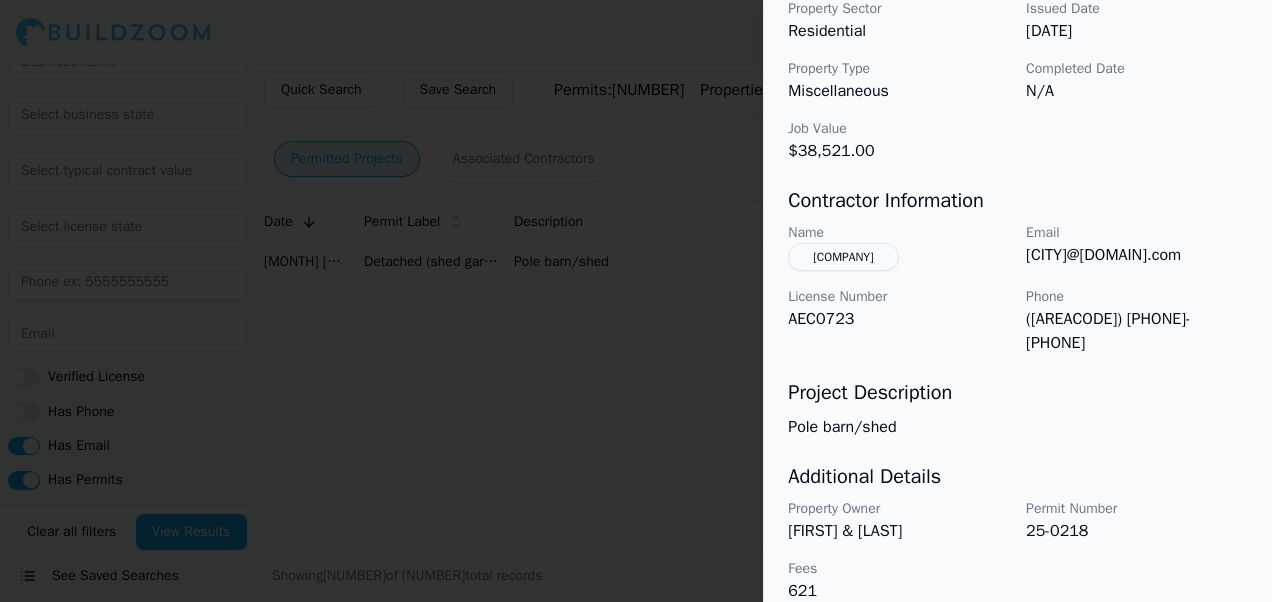 click at bounding box center (636, 301) 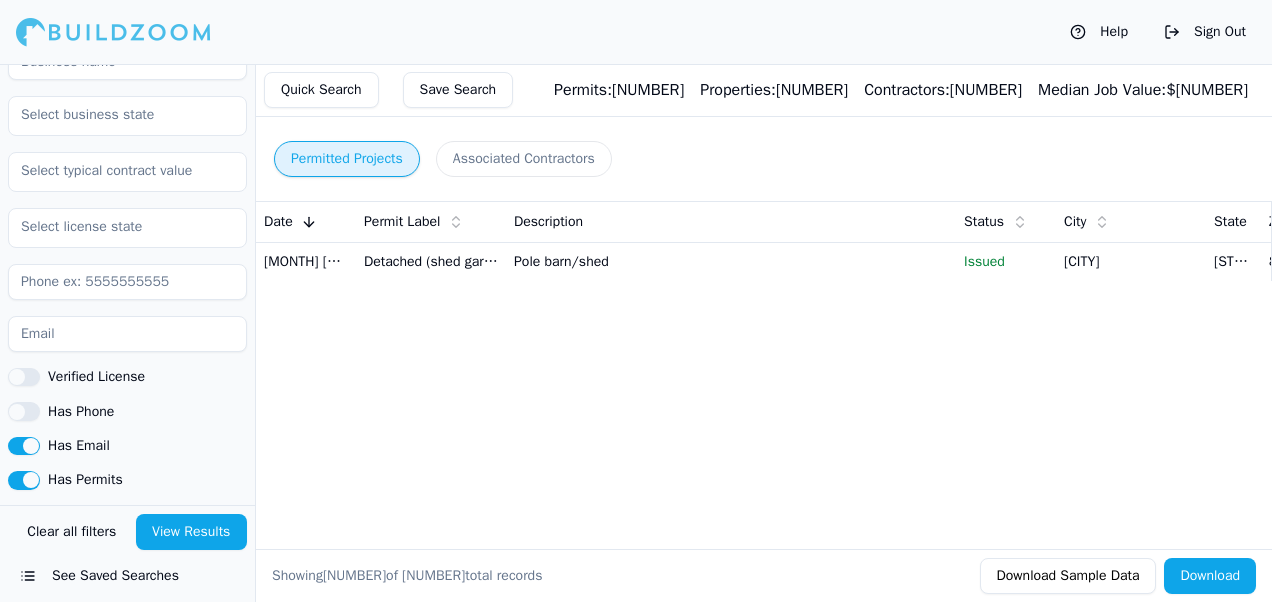 scroll, scrollTop: 1433, scrollLeft: 0, axis: vertical 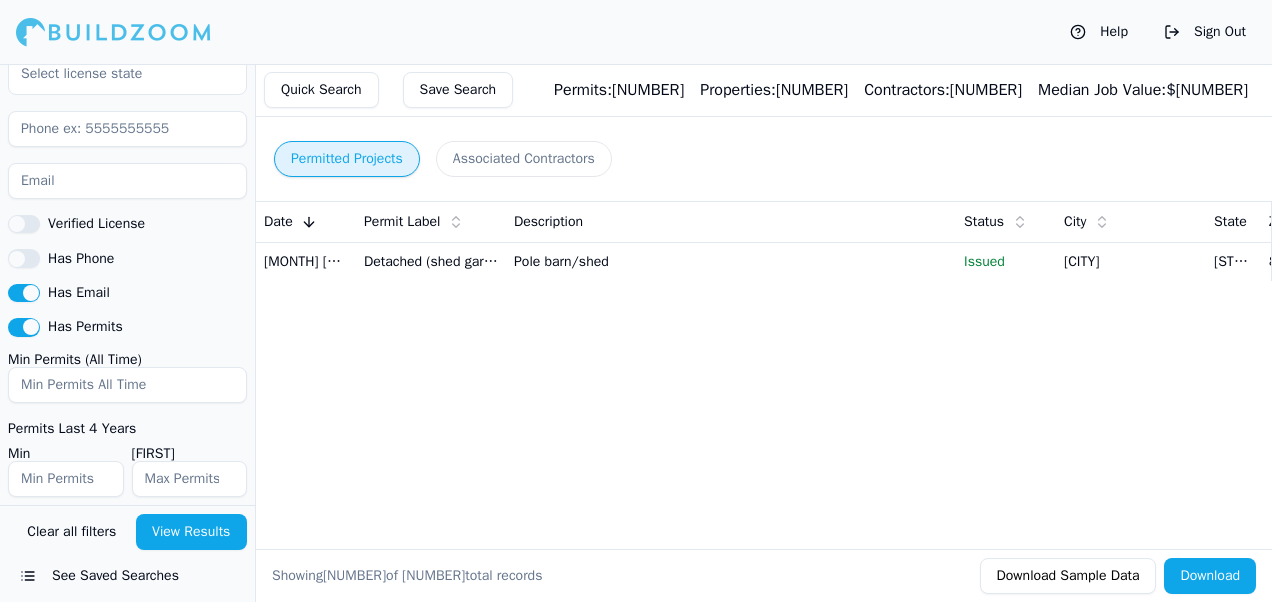 click on "Has Permits" at bounding box center [24, 327] 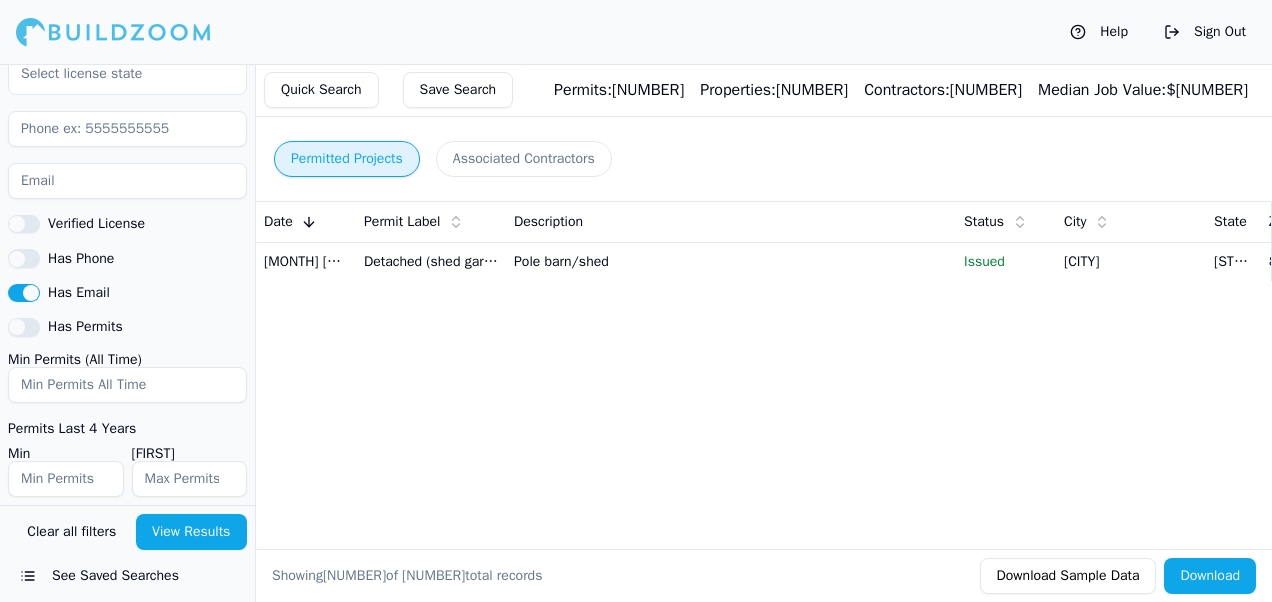 click on "Has Email" at bounding box center (24, 293) 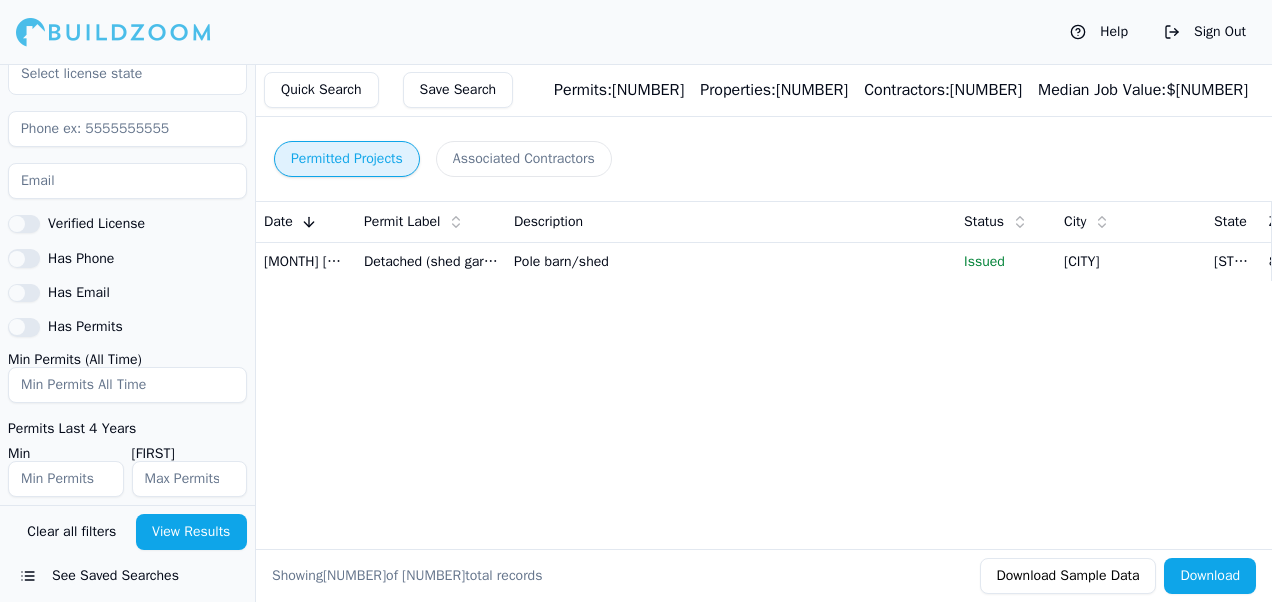click on "View Results" at bounding box center (192, 532) 